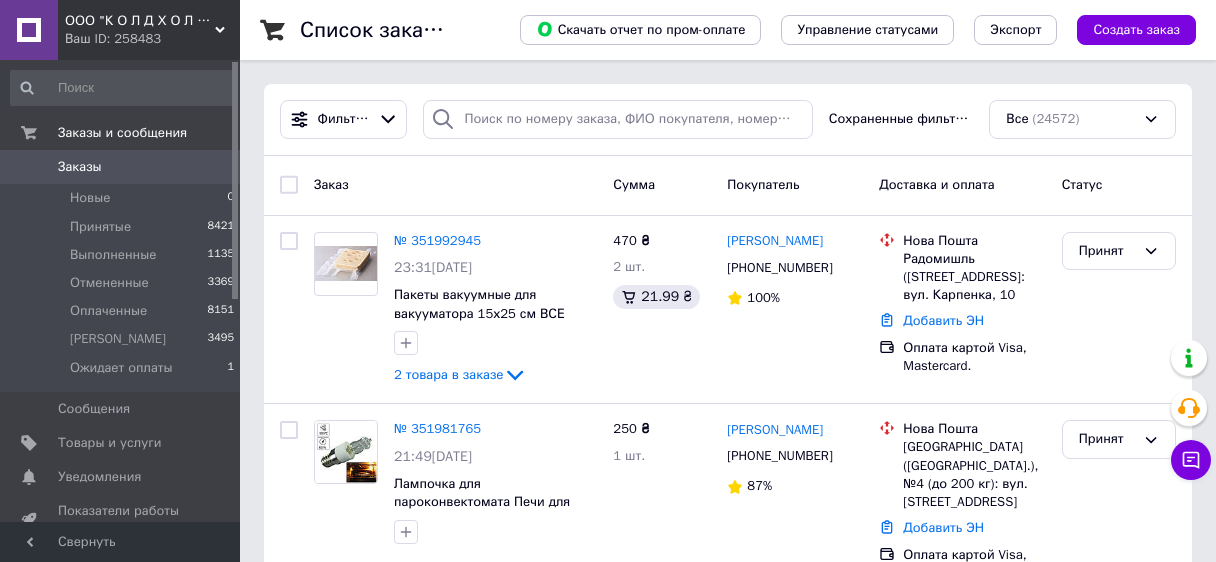 scroll, scrollTop: 0, scrollLeft: 0, axis: both 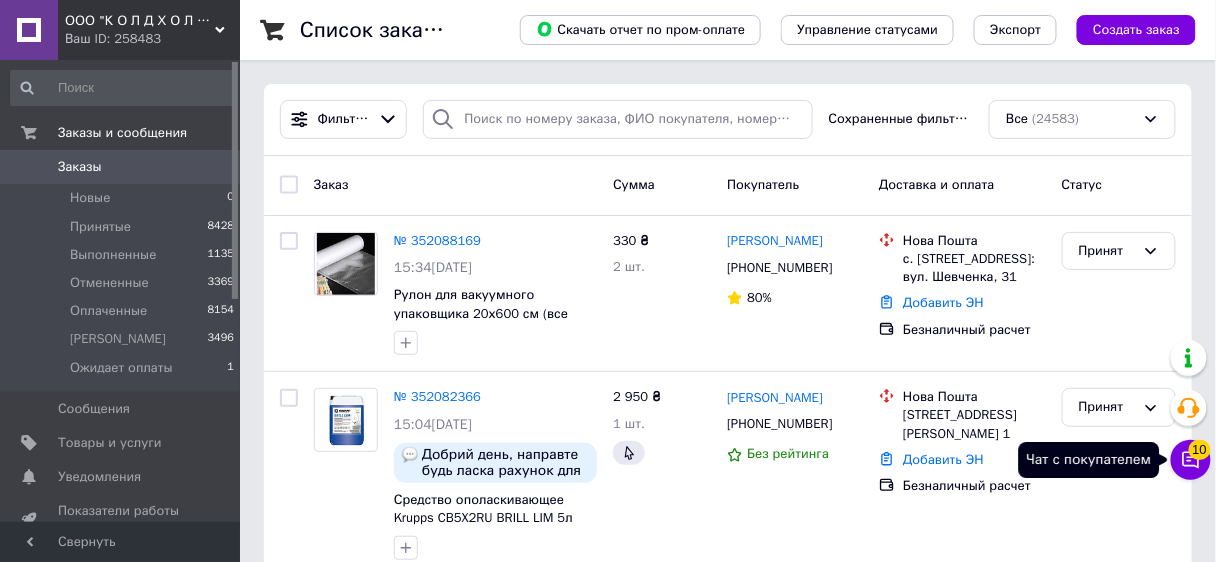 click 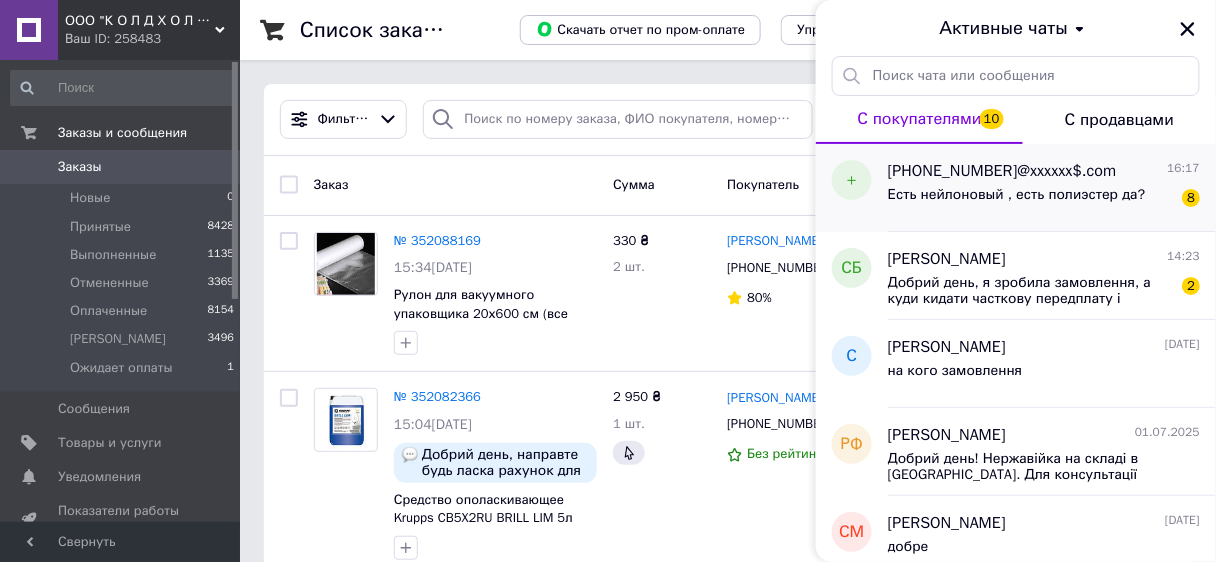 click on "Есть нейлоновый , есть полиэстер да?" at bounding box center (1017, 195) 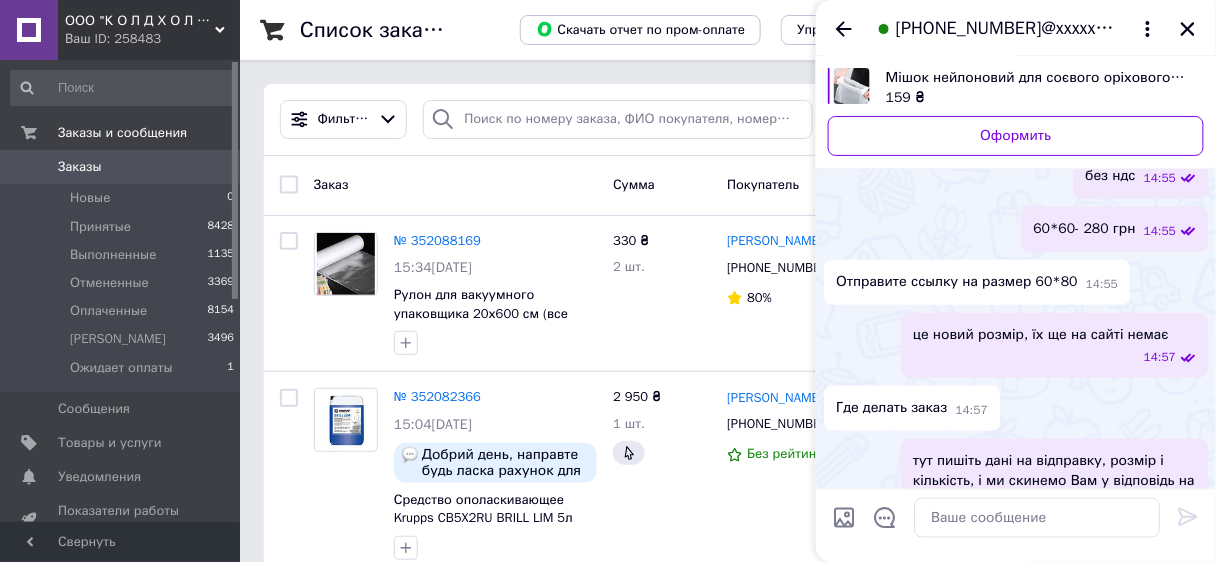 scroll, scrollTop: 392, scrollLeft: 0, axis: vertical 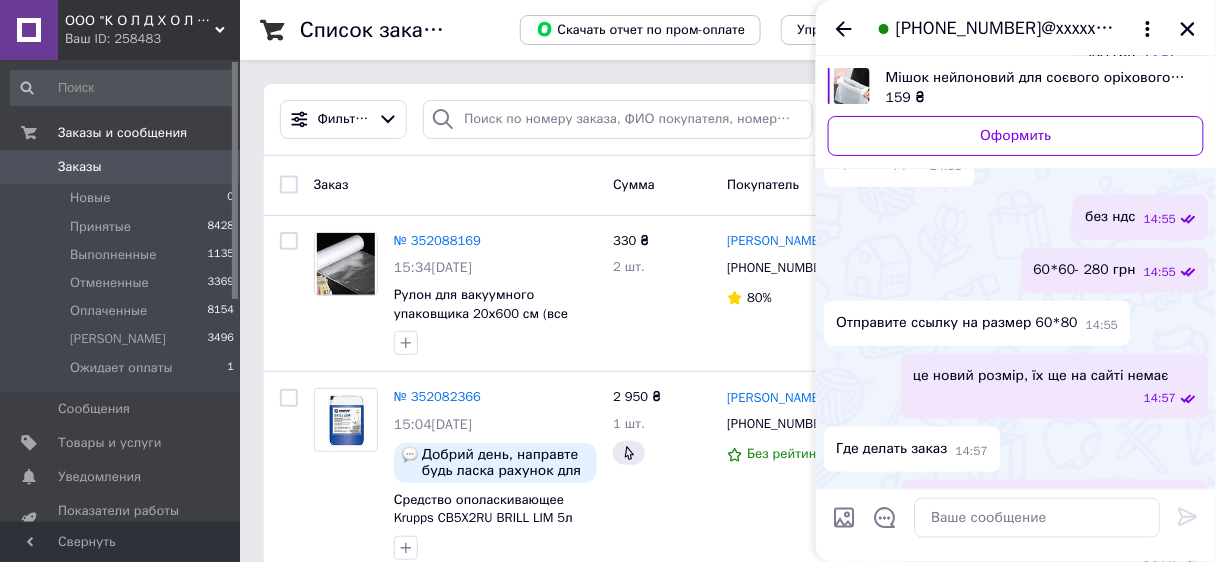 drag, startPoint x: 1011, startPoint y: 28, endPoint x: 1123, endPoint y: 169, distance: 180.06943 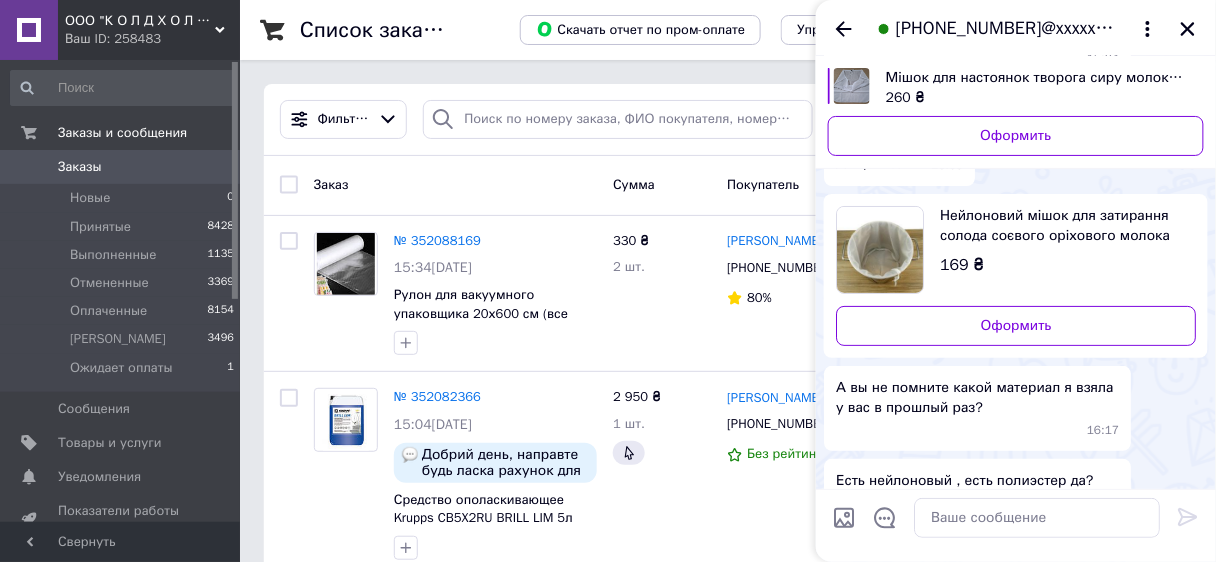 scroll, scrollTop: 1832, scrollLeft: 0, axis: vertical 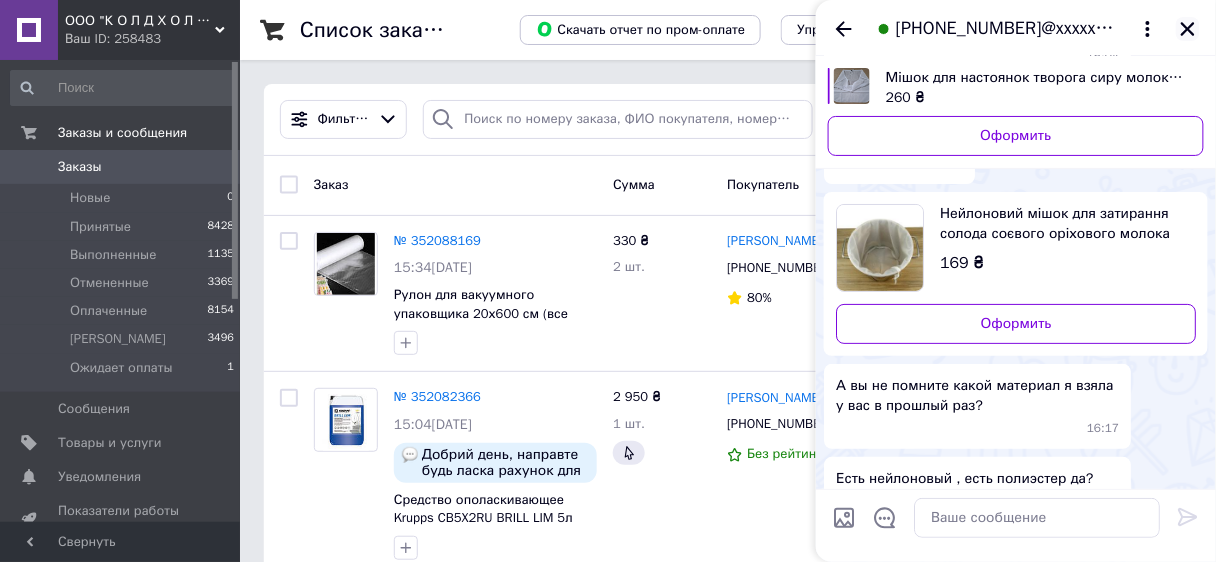 click 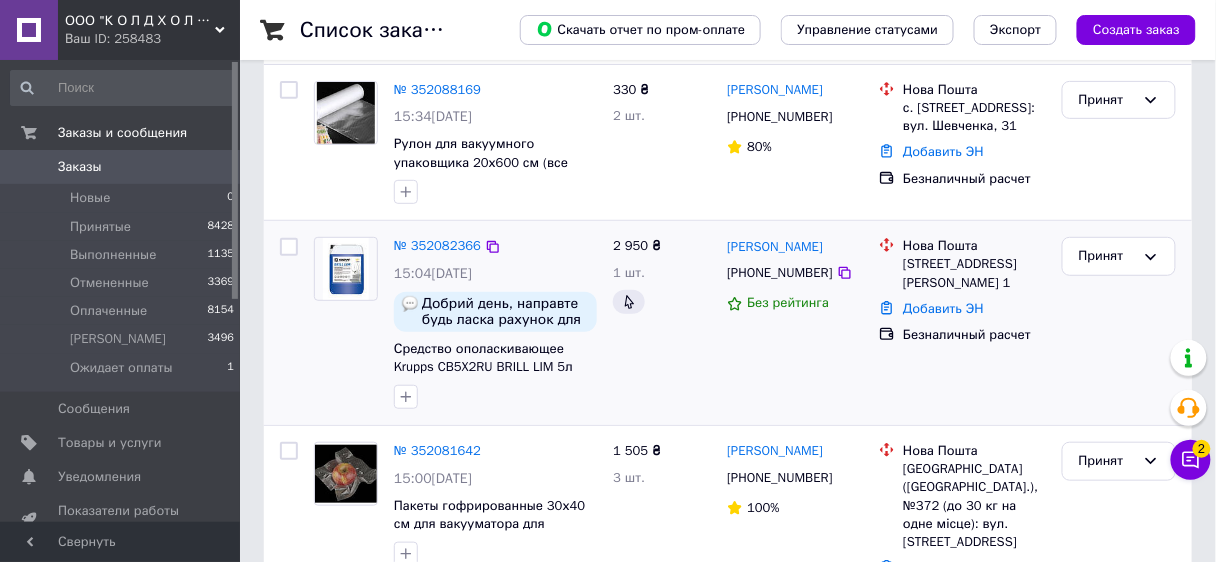 scroll, scrollTop: 160, scrollLeft: 0, axis: vertical 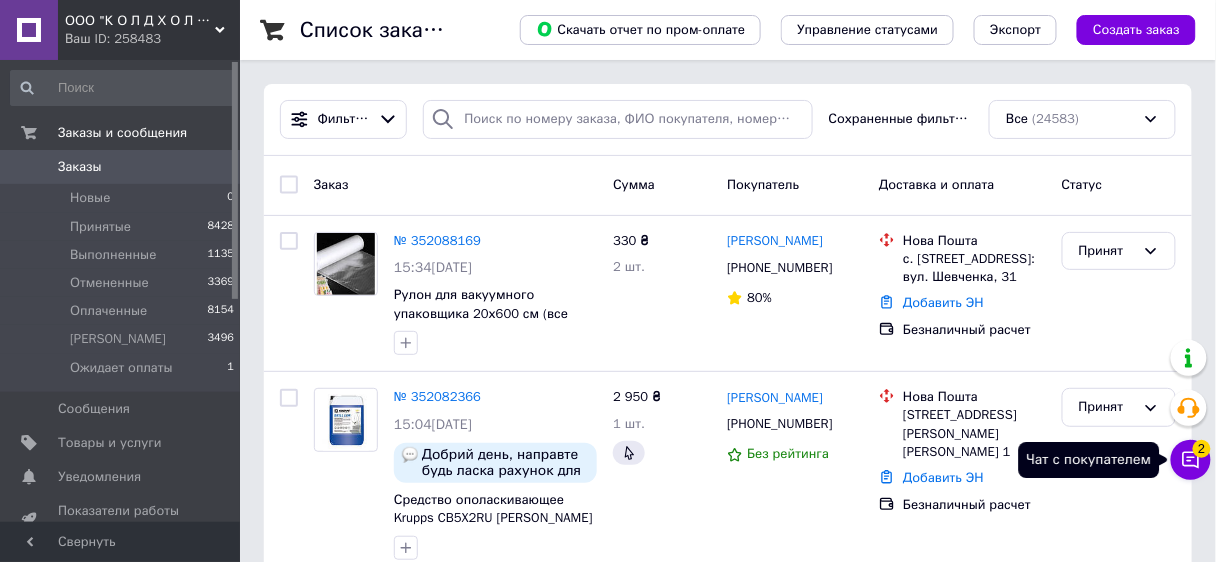 click on "2" at bounding box center [1202, 449] 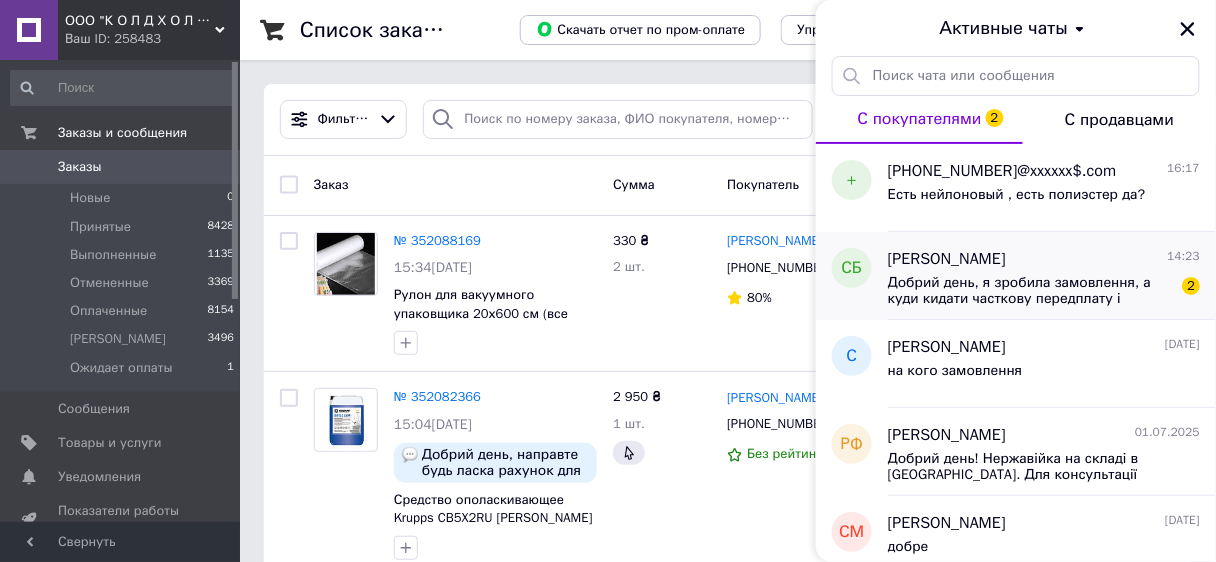 click on "Добрий день, я зробила замовлення, а куди кидати часткову передплату і скільки?" at bounding box center (1030, 291) 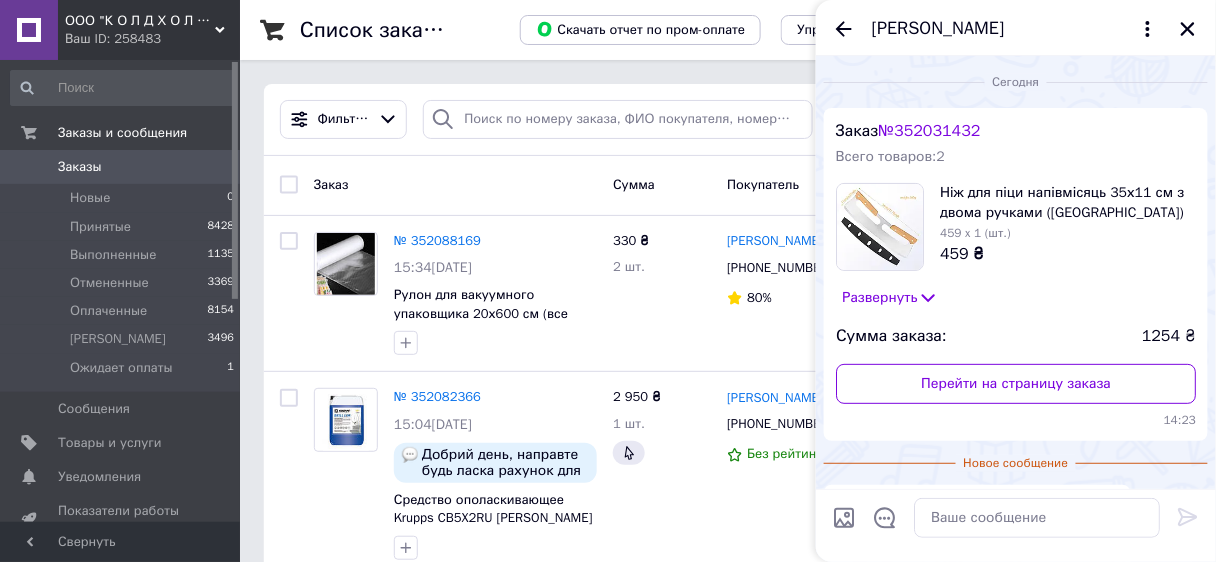 scroll, scrollTop: 161, scrollLeft: 0, axis: vertical 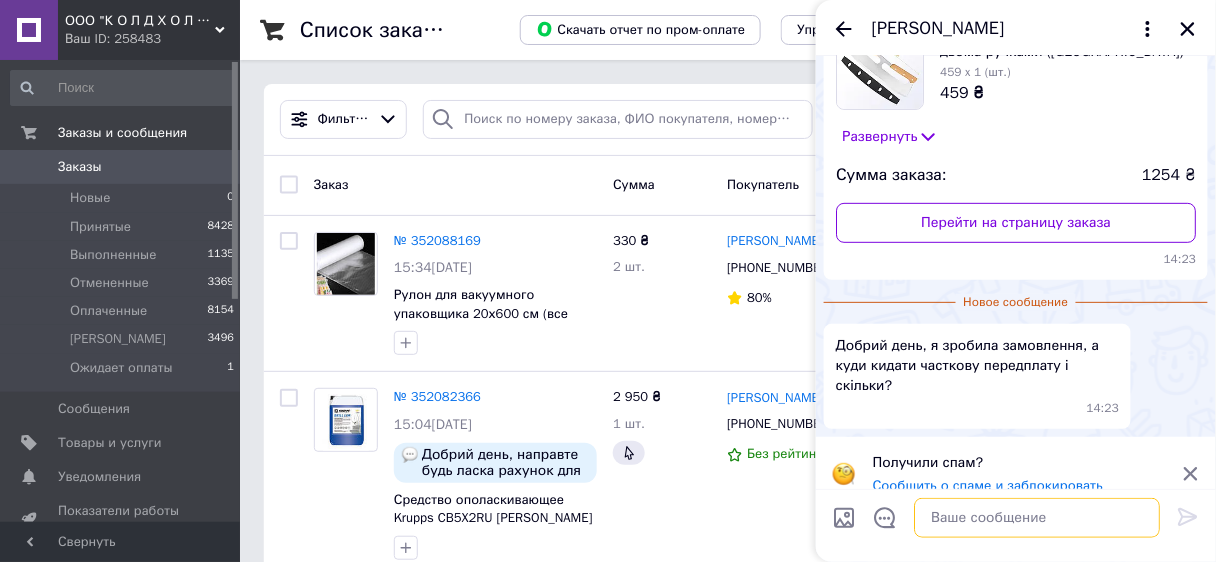 click at bounding box center (1037, 518) 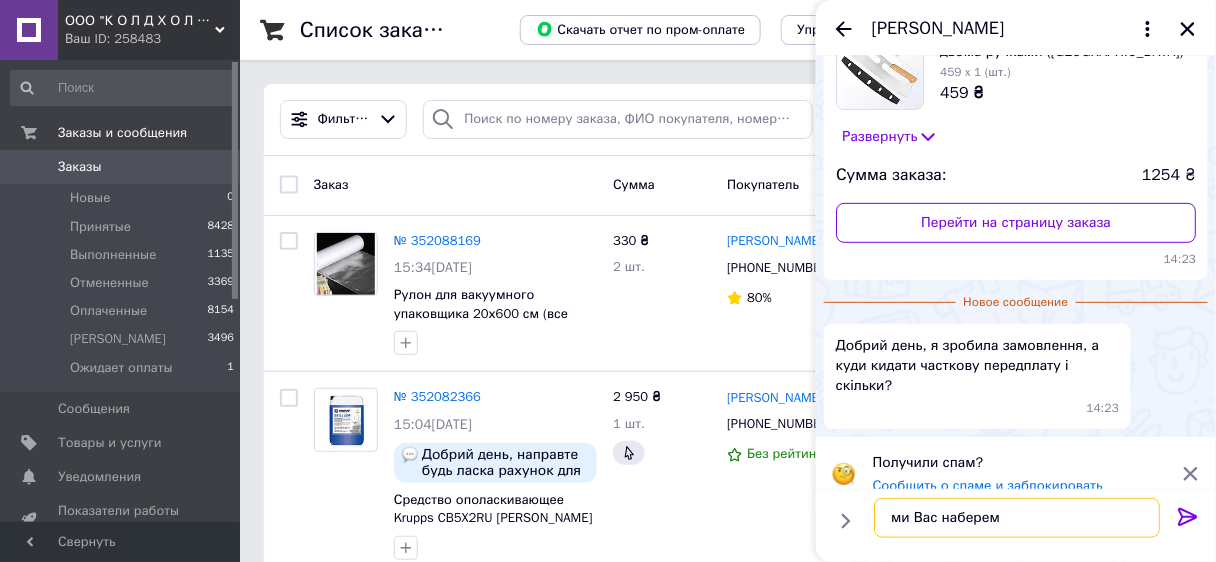 type on "ми Вас наберемо" 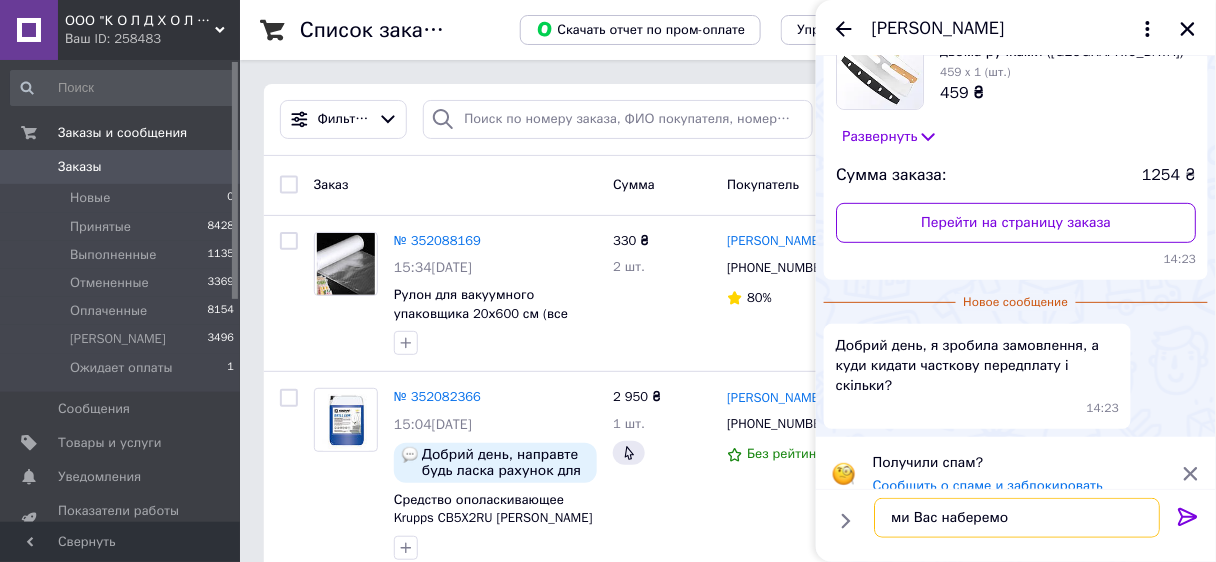 type 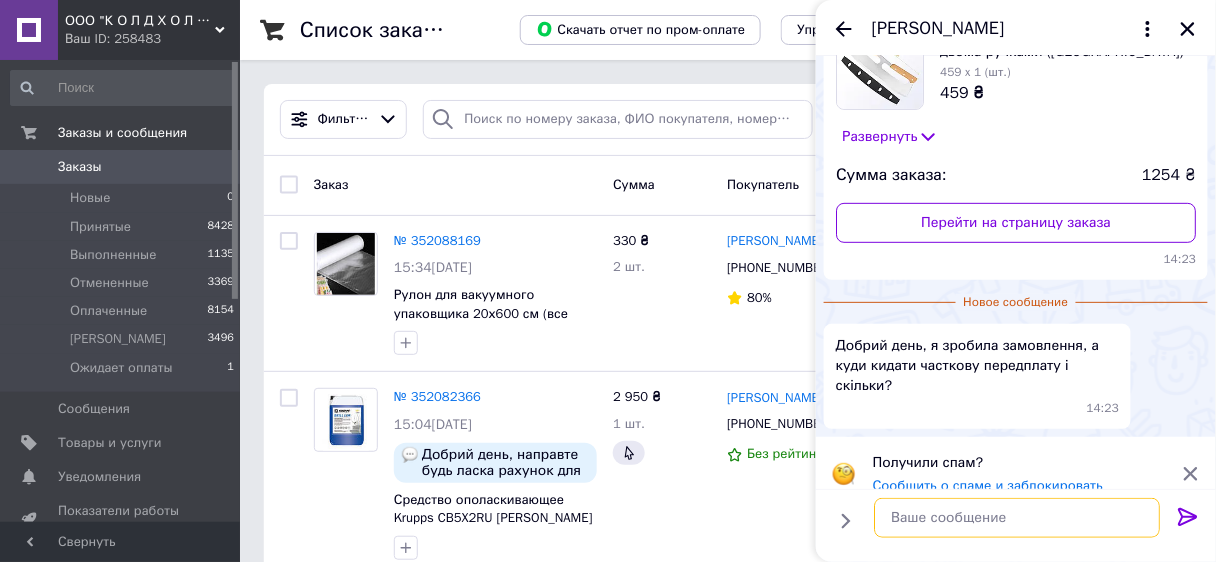 scroll, scrollTop: 104, scrollLeft: 0, axis: vertical 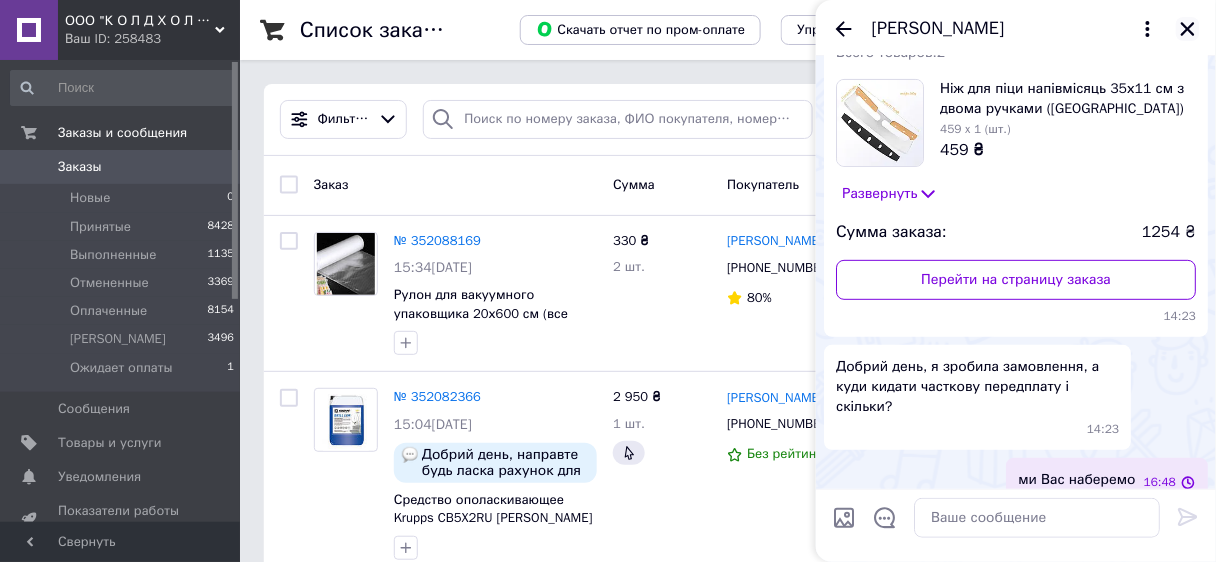 click 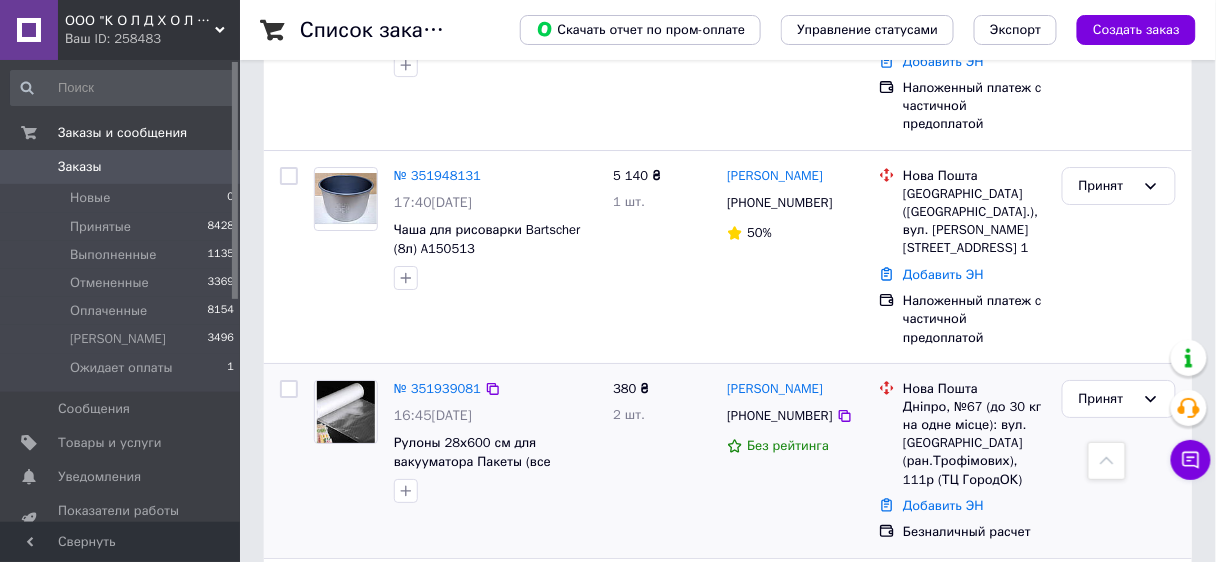scroll, scrollTop: 3580, scrollLeft: 0, axis: vertical 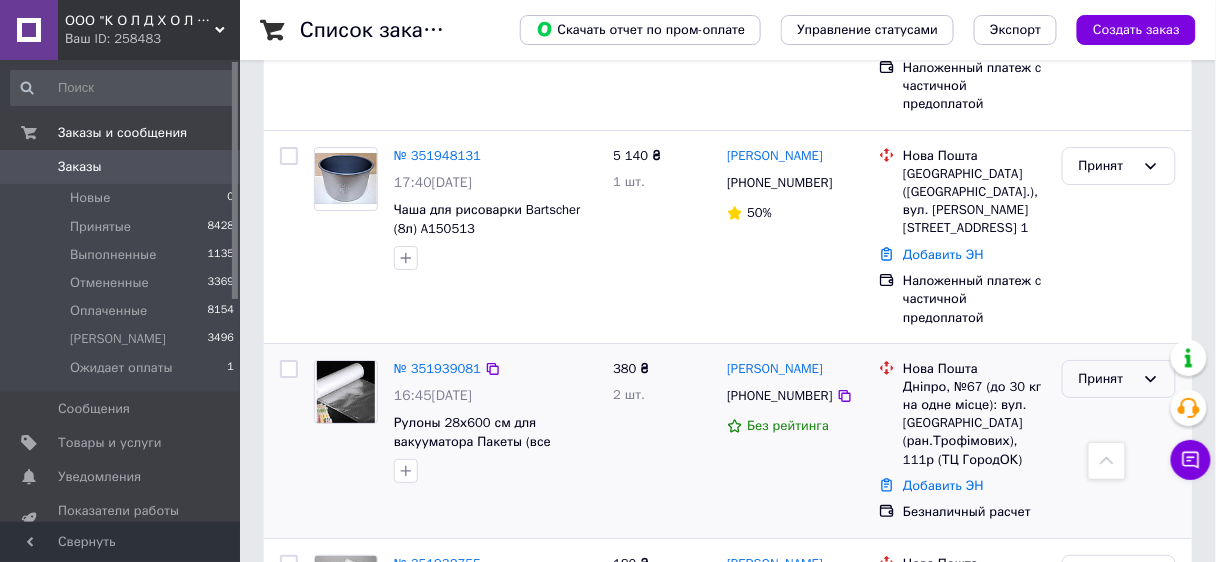 click on "Принят" at bounding box center (1107, 379) 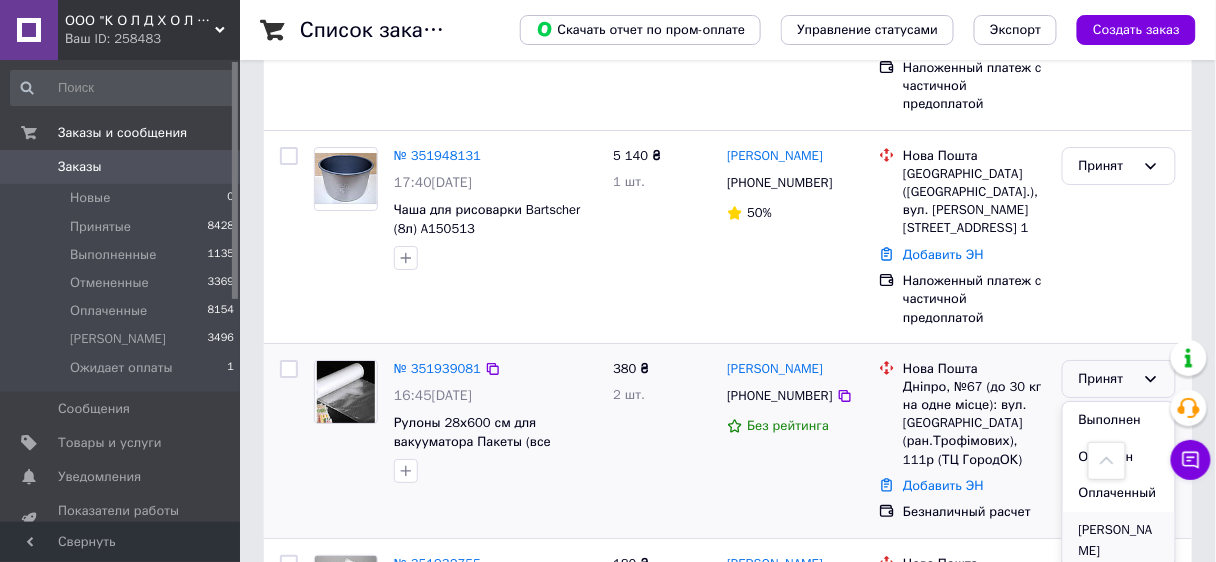 click on "[PERSON_NAME]" at bounding box center (1119, 540) 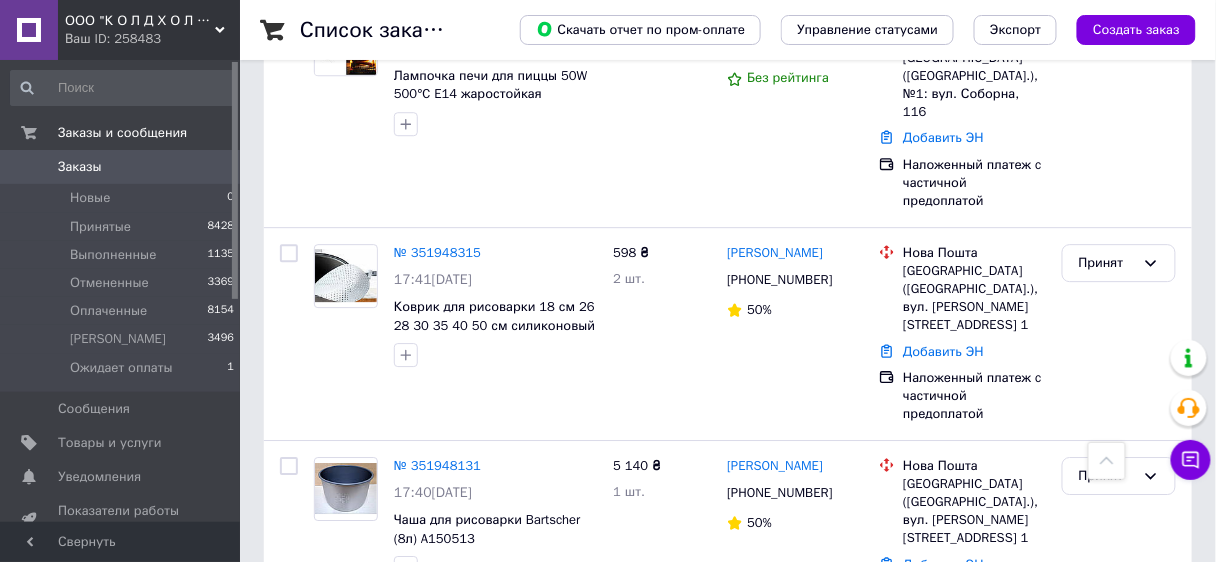 scroll, scrollTop: 3260, scrollLeft: 0, axis: vertical 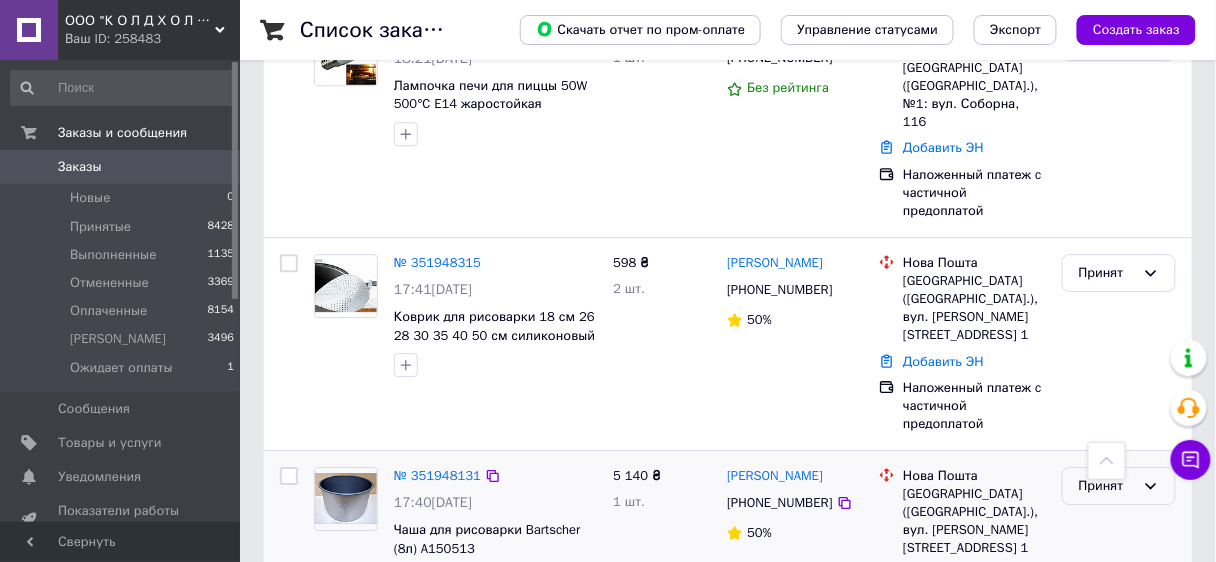 click on "Принят" at bounding box center [1107, 486] 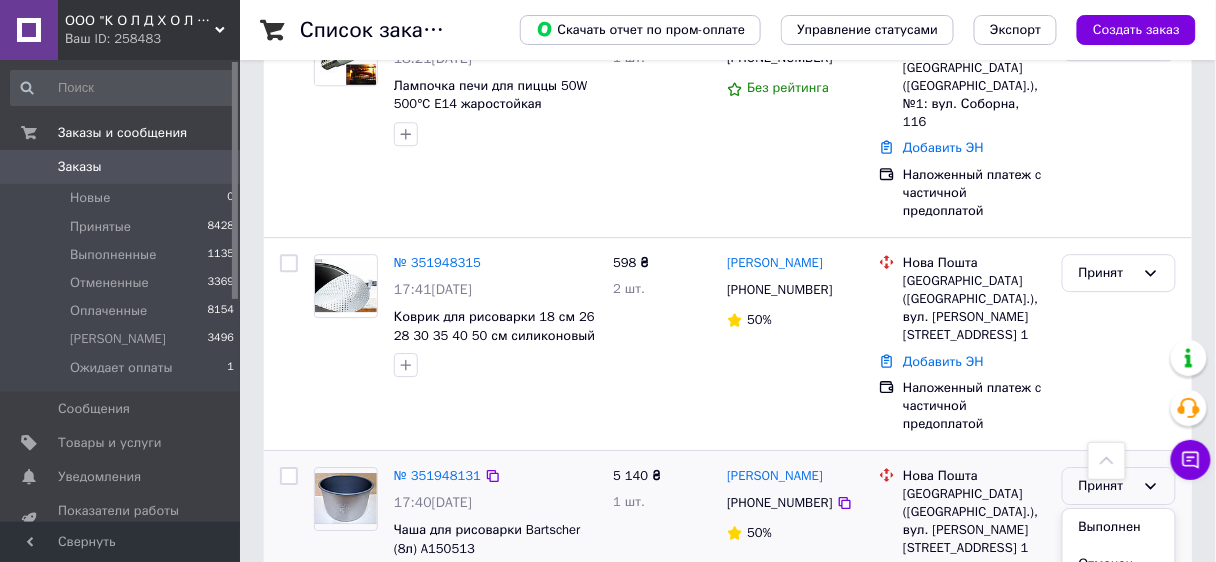 click on "[PERSON_NAME]" at bounding box center [1119, 647] 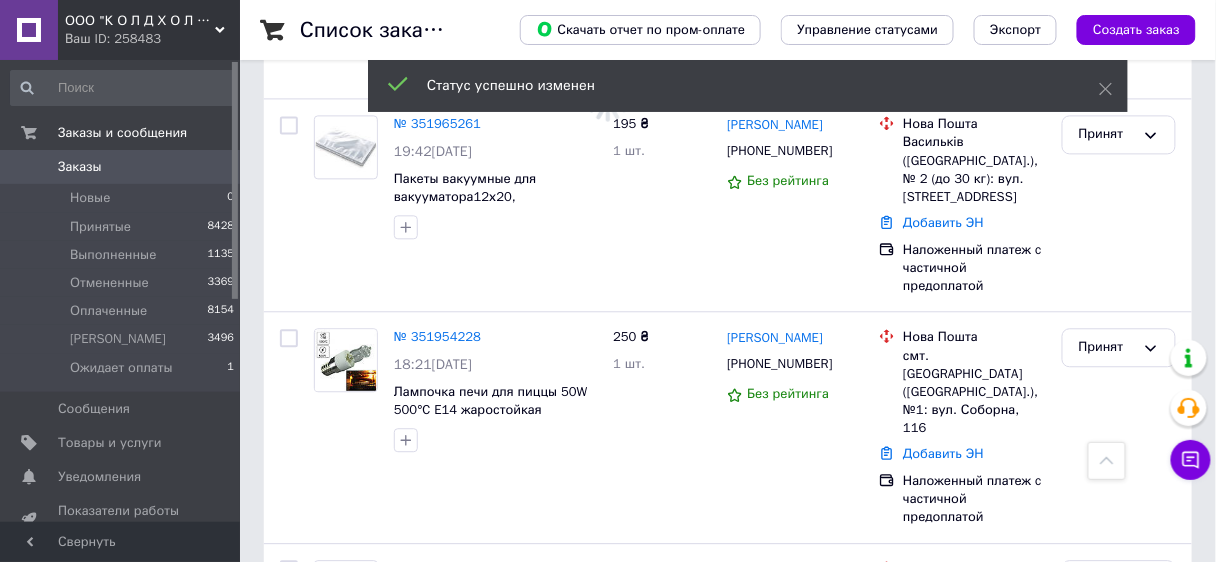 scroll, scrollTop: 2940, scrollLeft: 0, axis: vertical 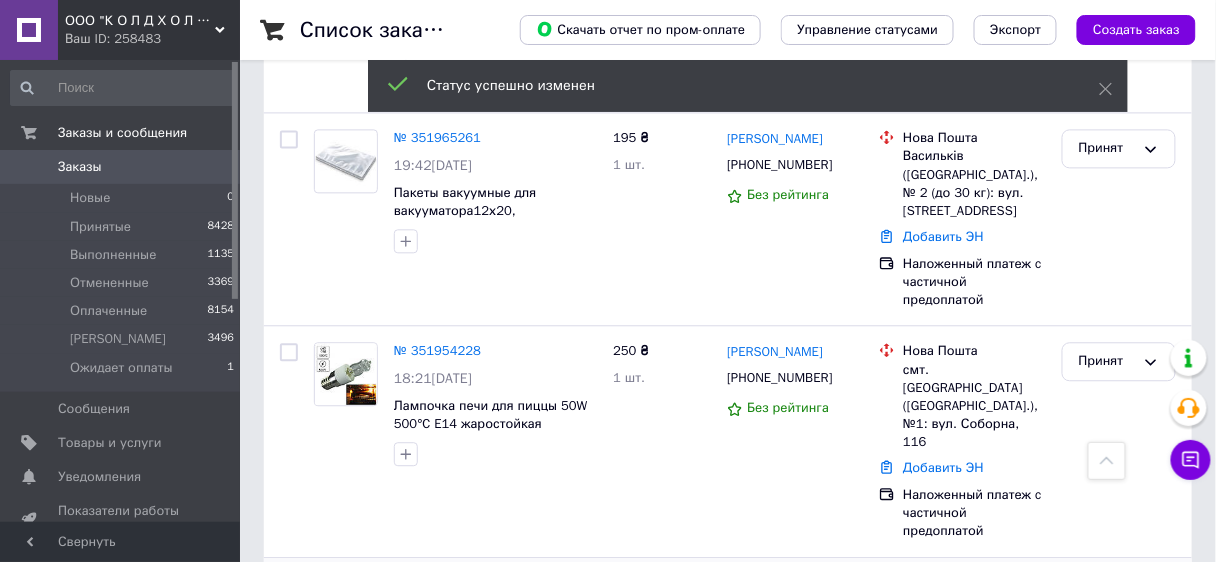 click on "Принят" at bounding box center [1107, 593] 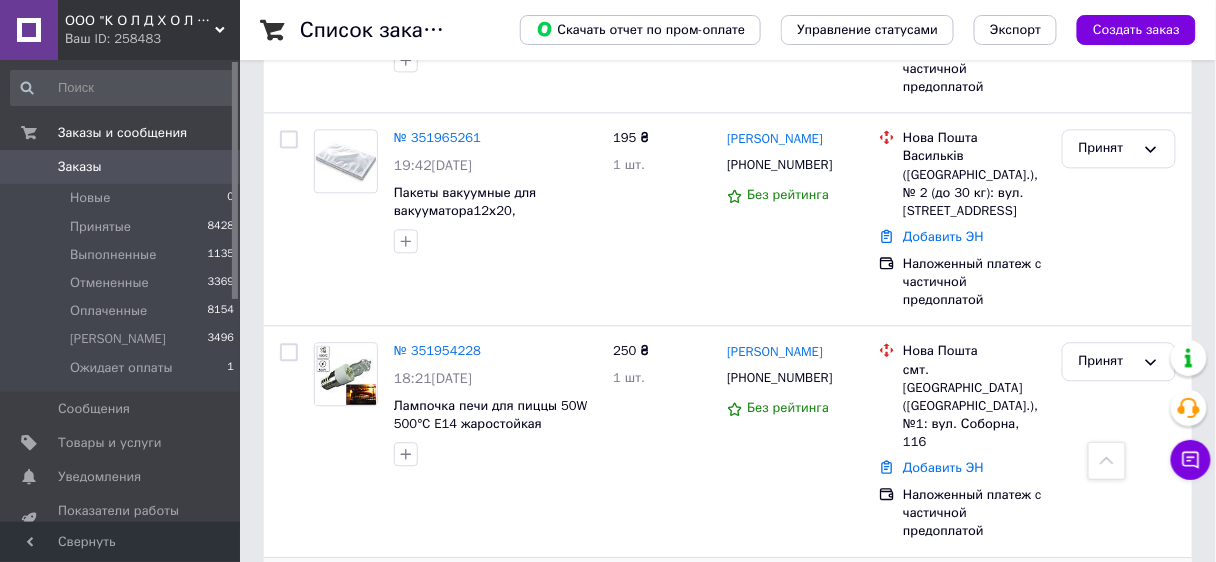 scroll, scrollTop: 78, scrollLeft: 0, axis: vertical 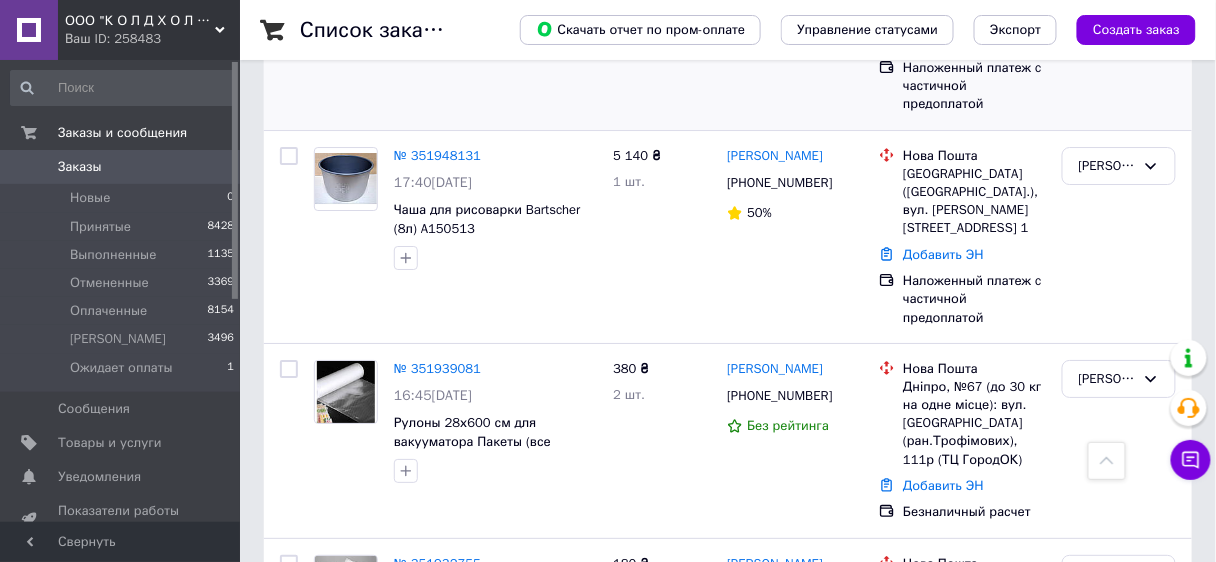 click on "2" at bounding box center [327, 778] 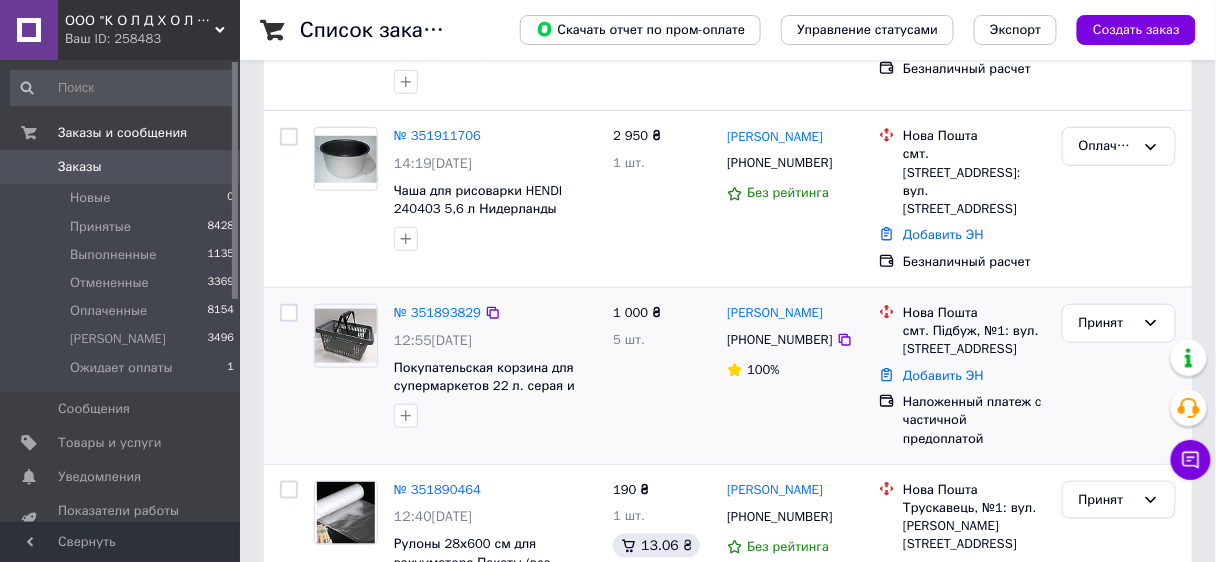 scroll, scrollTop: 320, scrollLeft: 0, axis: vertical 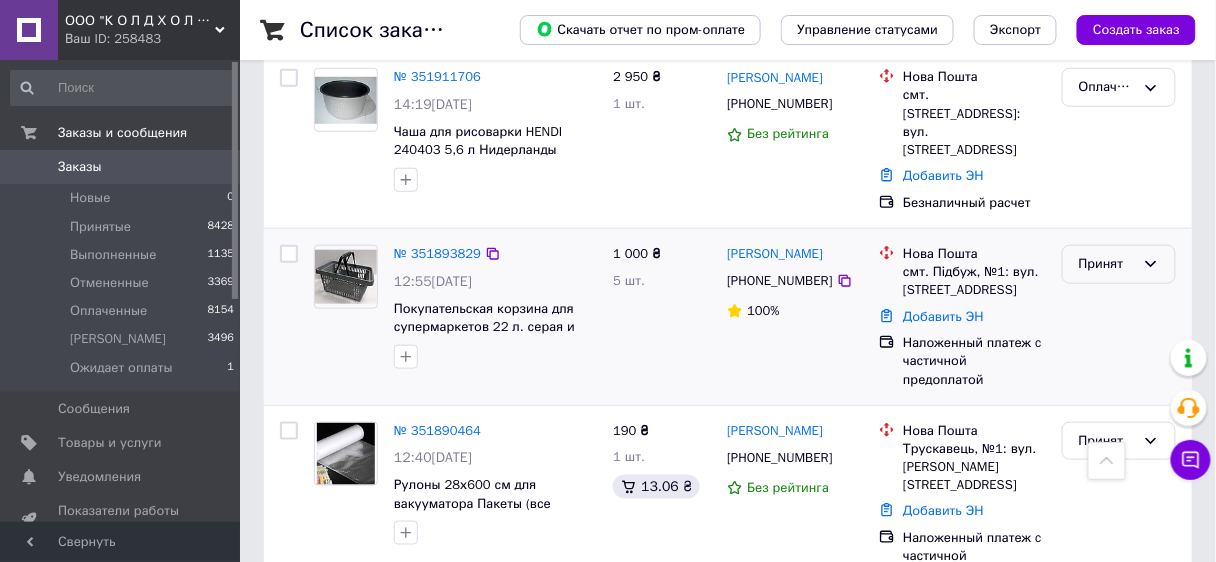 click on "Принят" at bounding box center [1107, 264] 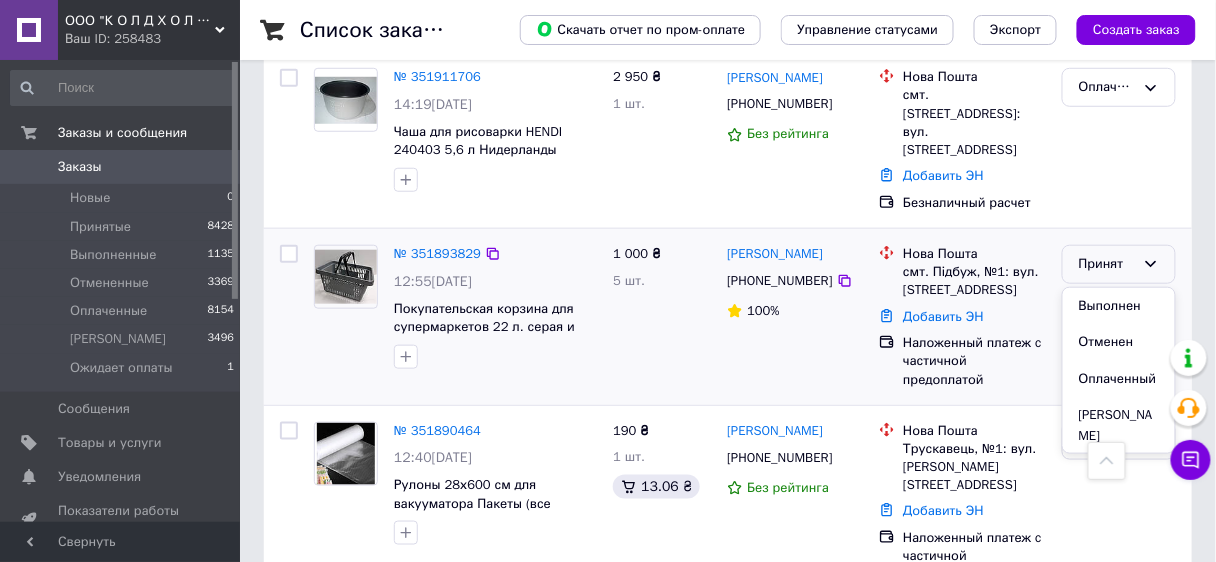 click on "Оплаченный" at bounding box center [1119, 379] 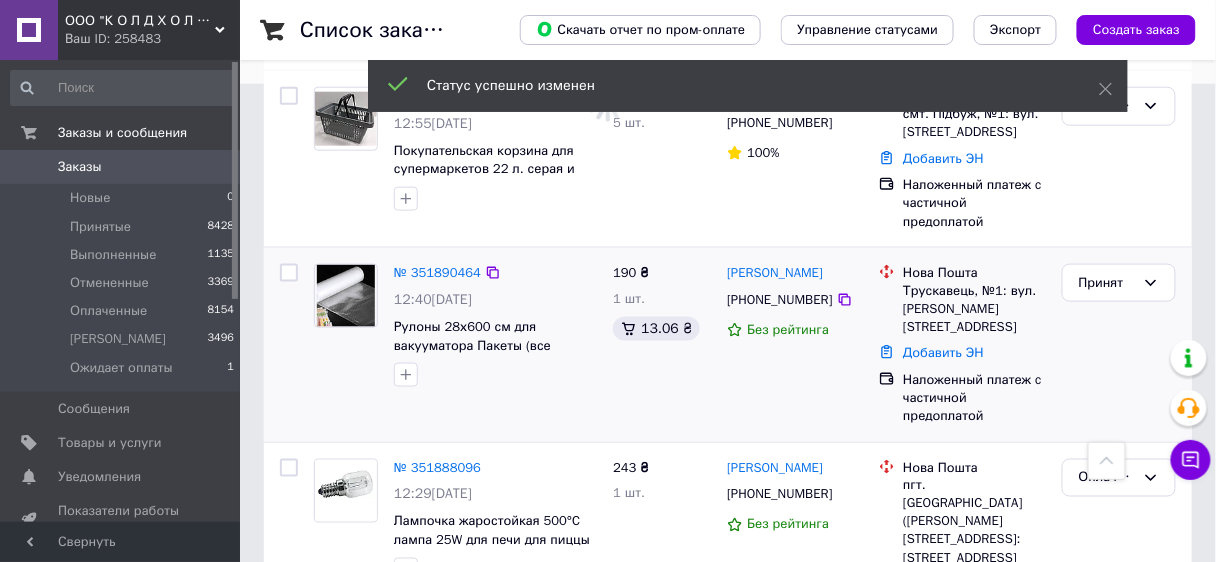 scroll, scrollTop: 480, scrollLeft: 0, axis: vertical 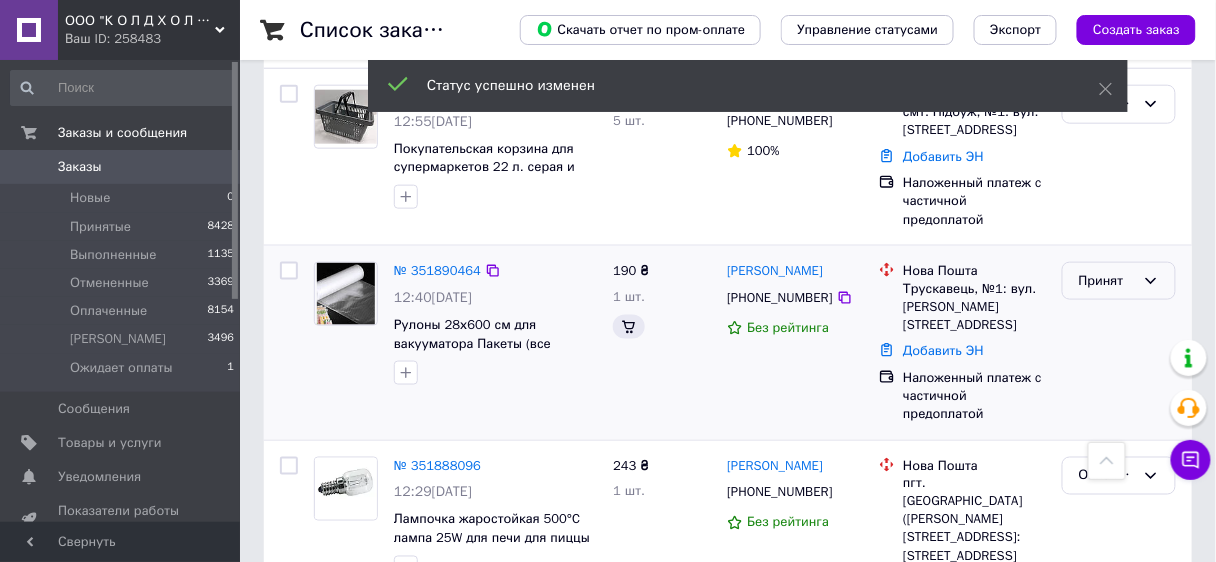 click on "Принят" at bounding box center (1107, 281) 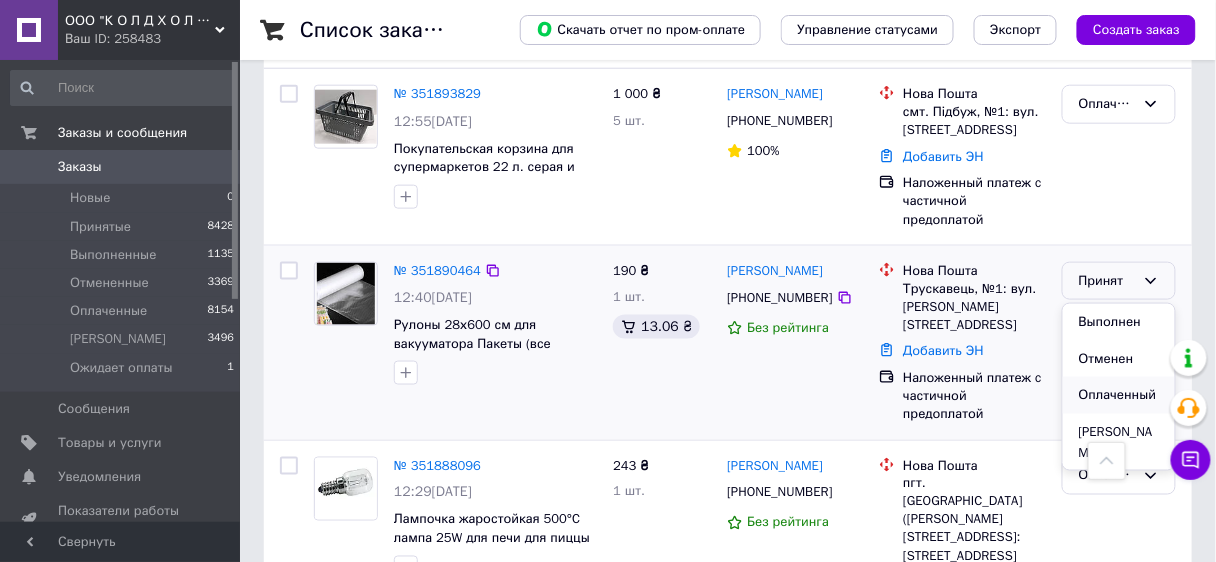 click on "Оплаченный" at bounding box center (1119, 395) 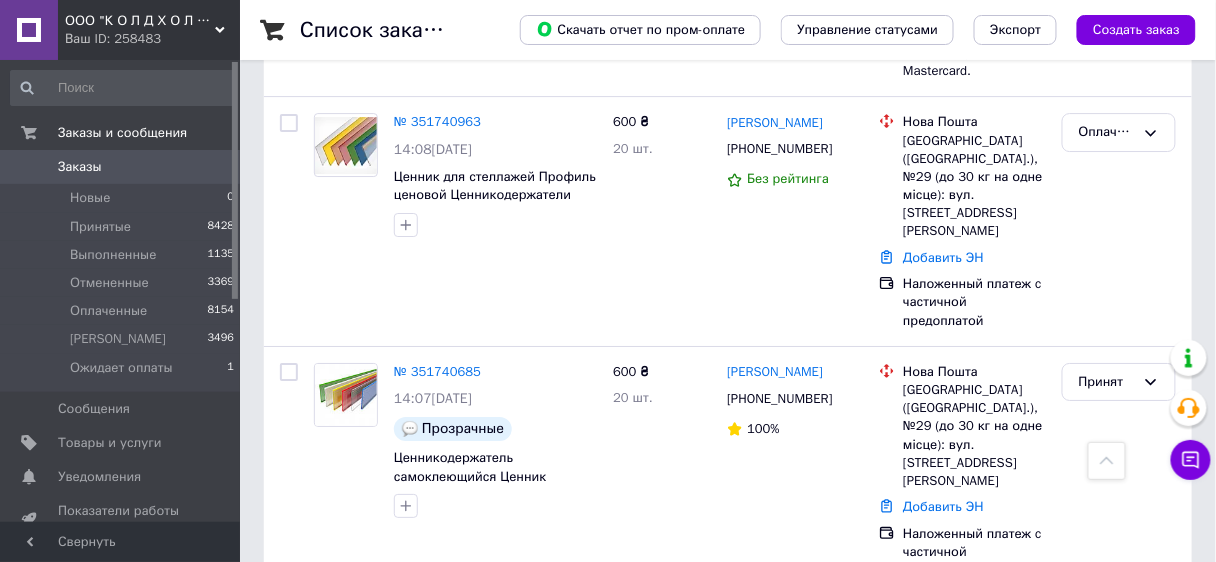 scroll, scrollTop: 3571, scrollLeft: 0, axis: vertical 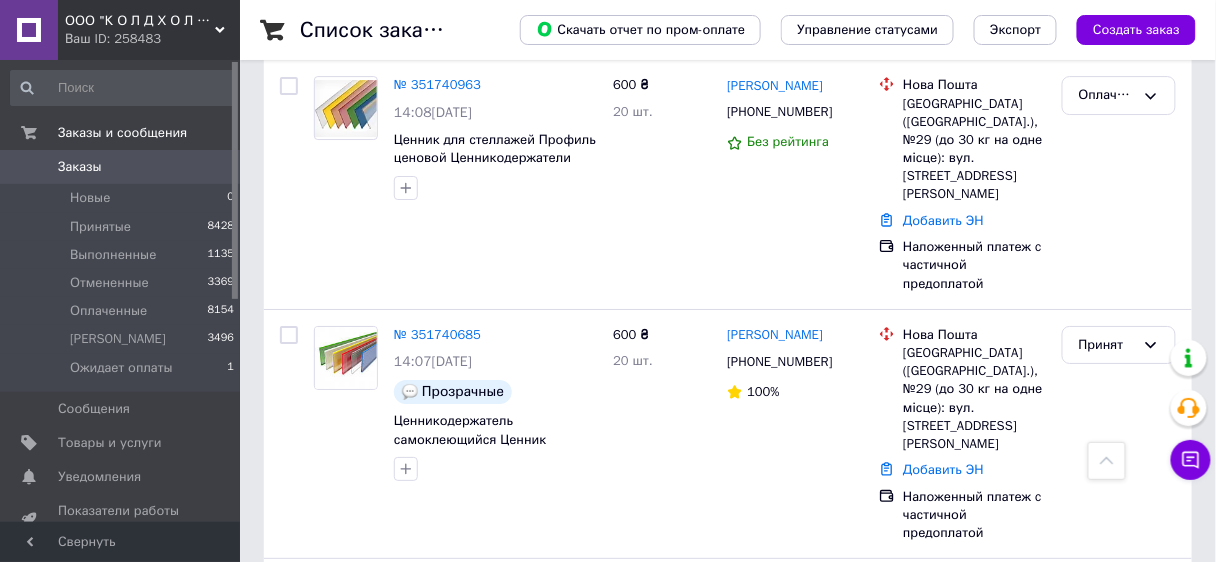 click on "1" at bounding box center (415, 816) 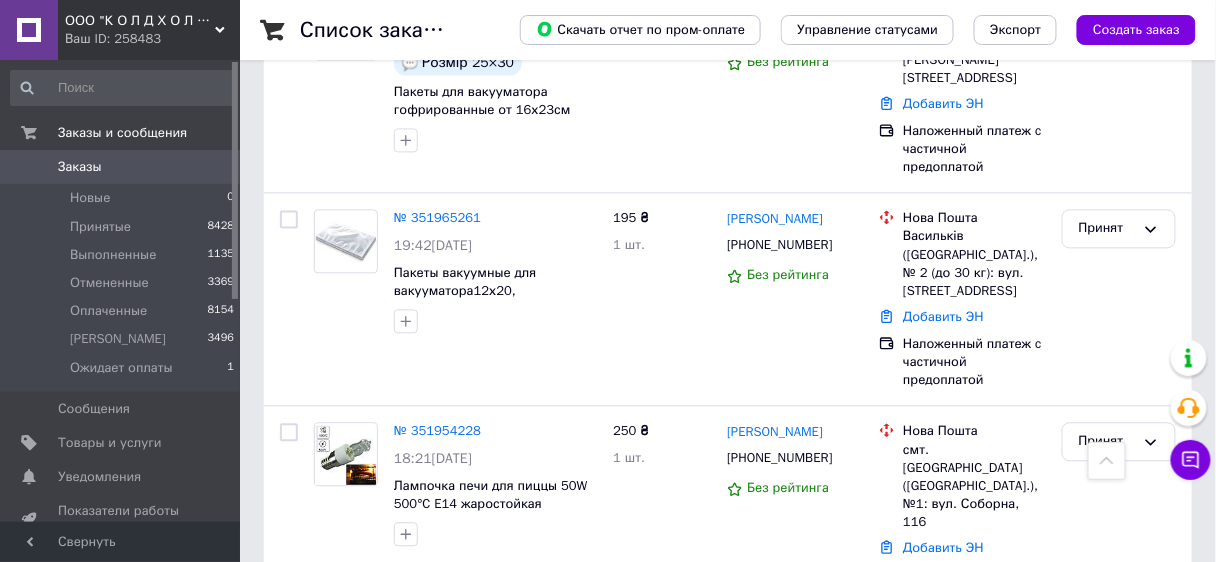 scroll, scrollTop: 2780, scrollLeft: 0, axis: vertical 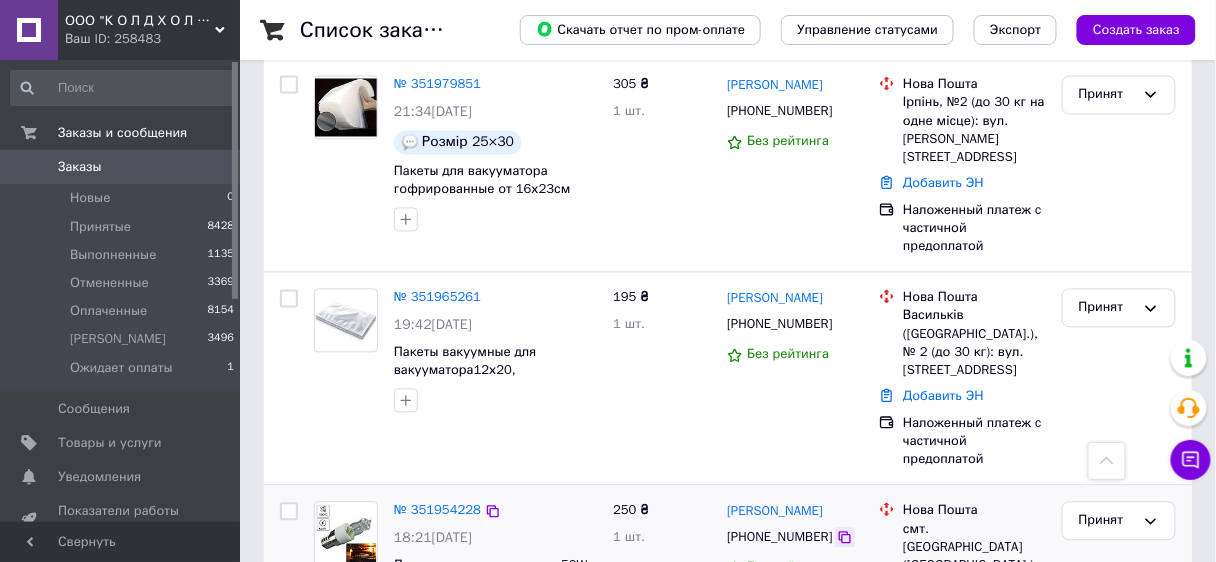 click 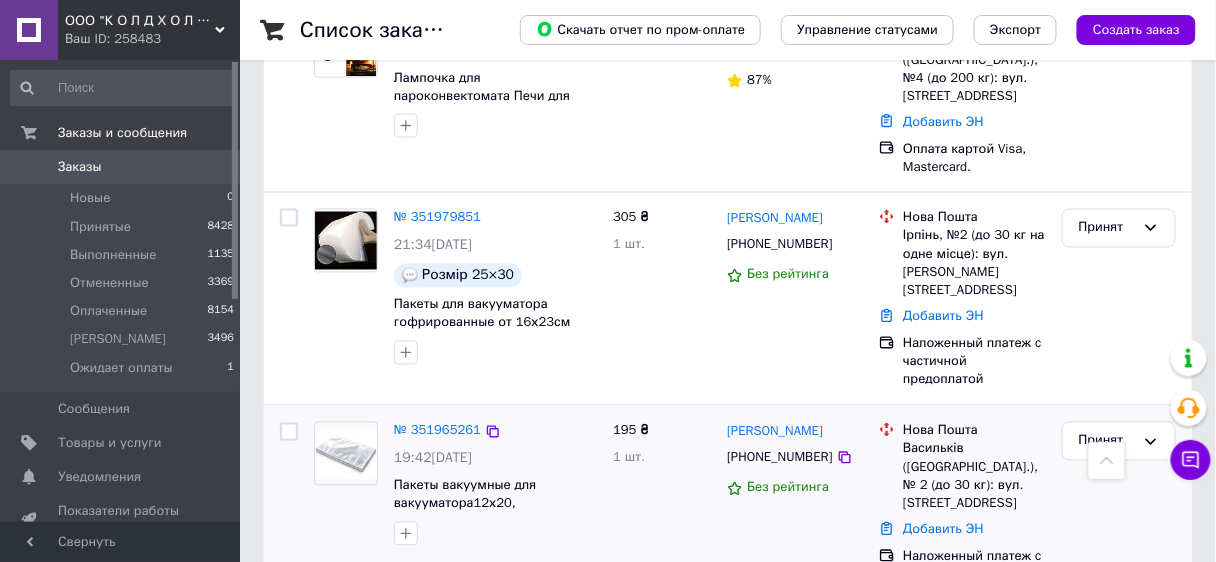 scroll, scrollTop: 2620, scrollLeft: 0, axis: vertical 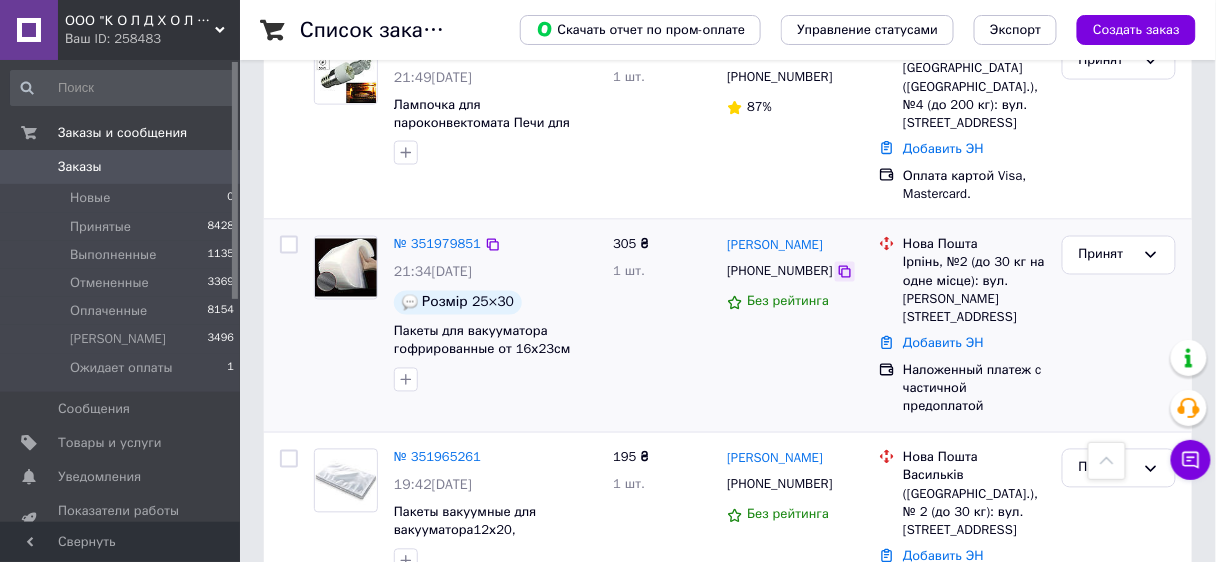 click 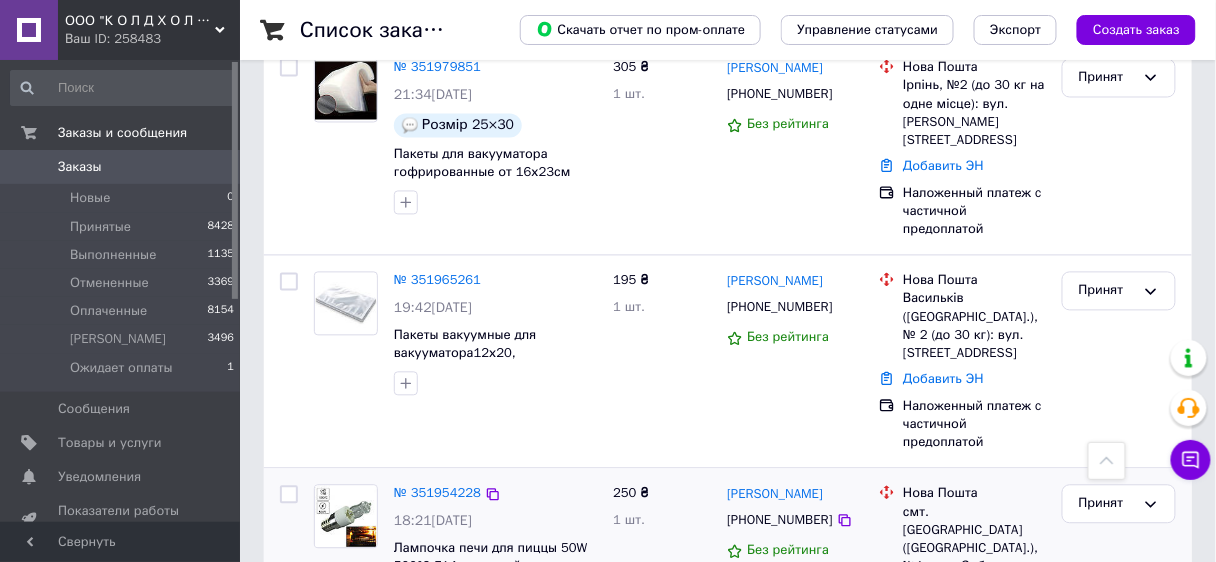 scroll, scrollTop: 2860, scrollLeft: 0, axis: vertical 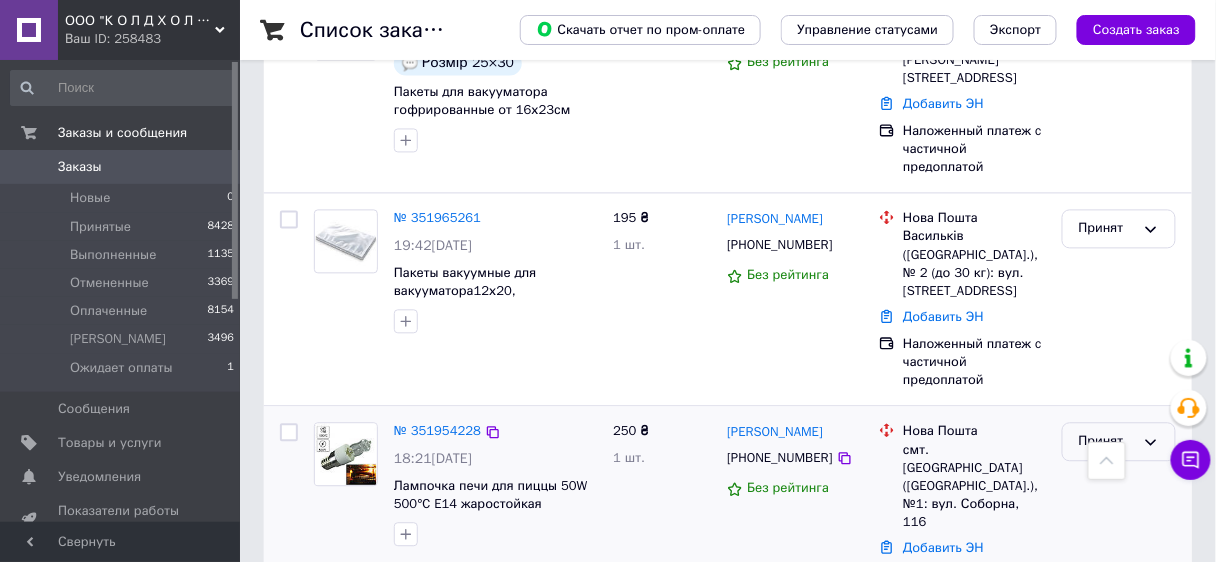 click on "Принят" at bounding box center [1107, 441] 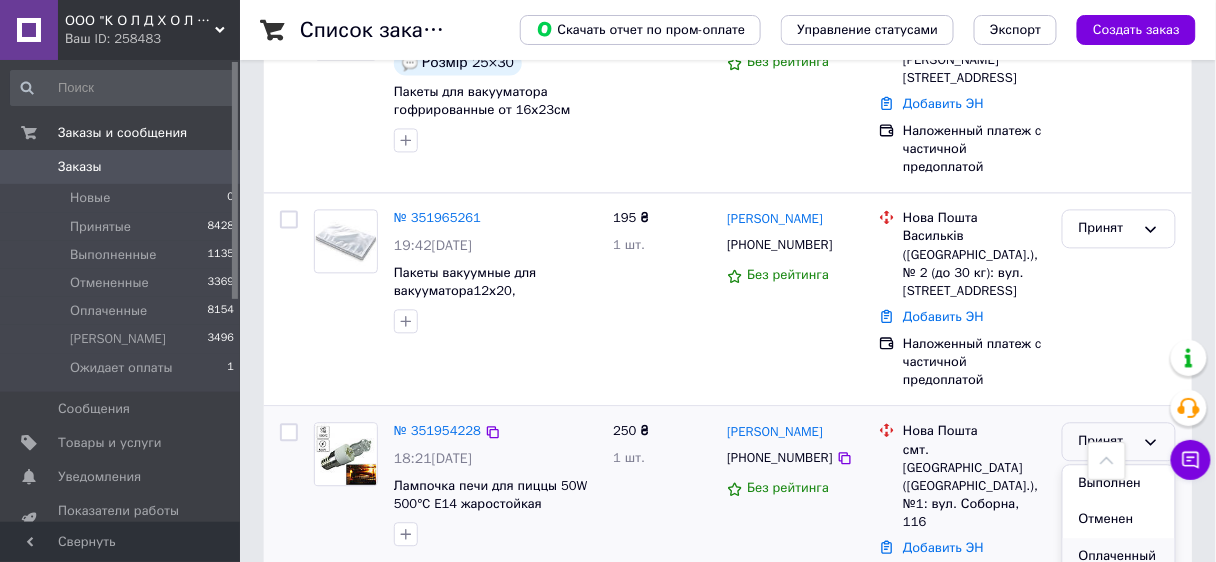 click on "Оплаченный" at bounding box center [1119, 556] 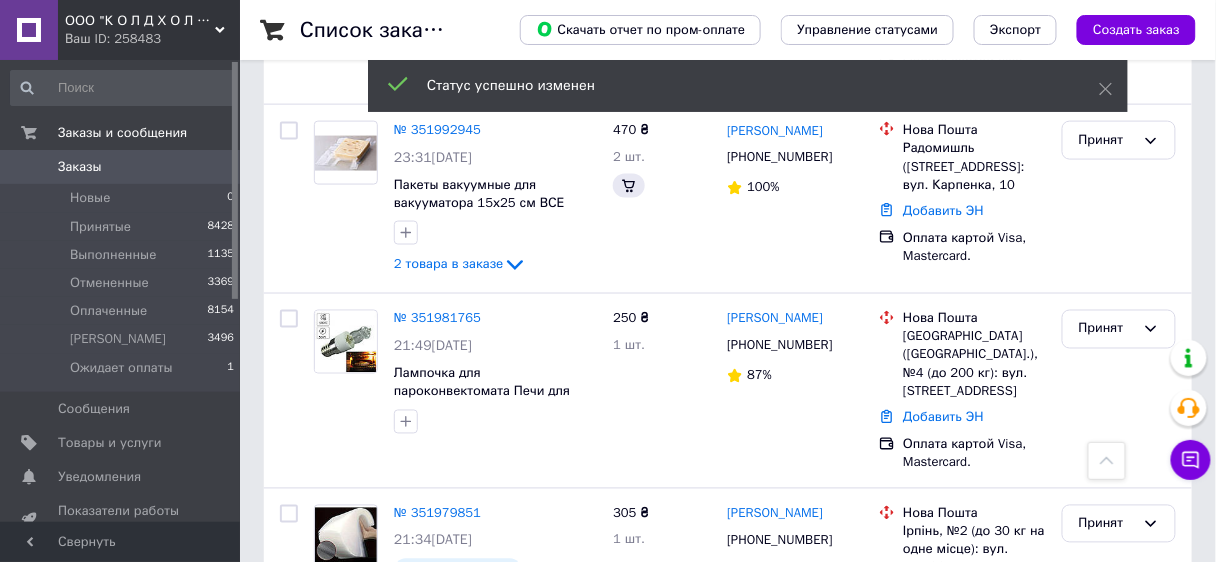 scroll, scrollTop: 2729, scrollLeft: 0, axis: vertical 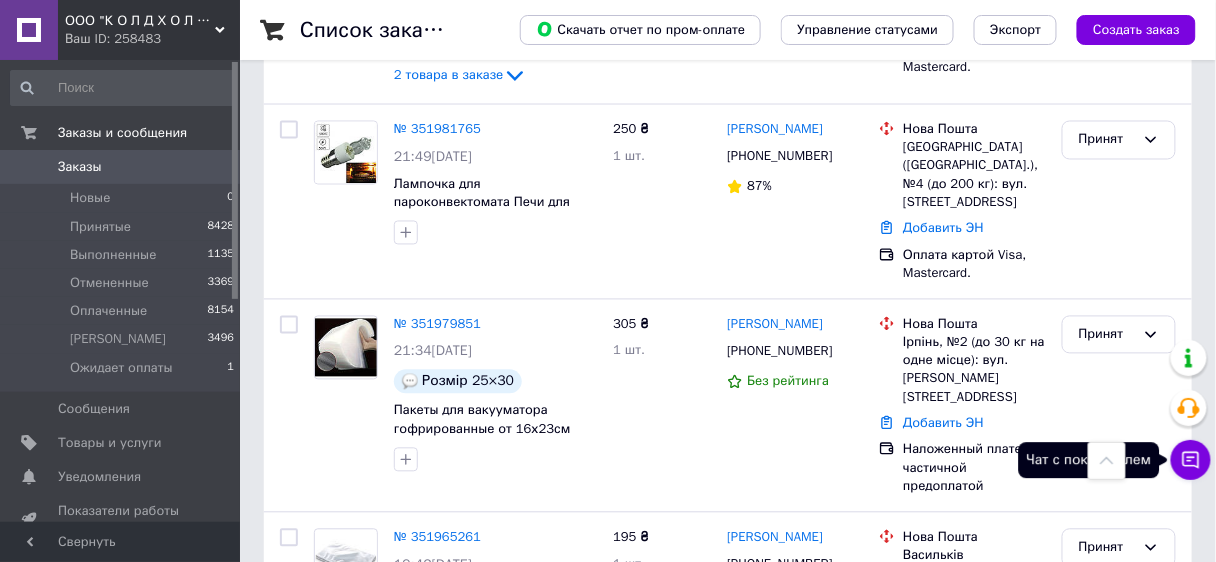 click on "Чат с покупателем" at bounding box center (1191, 460) 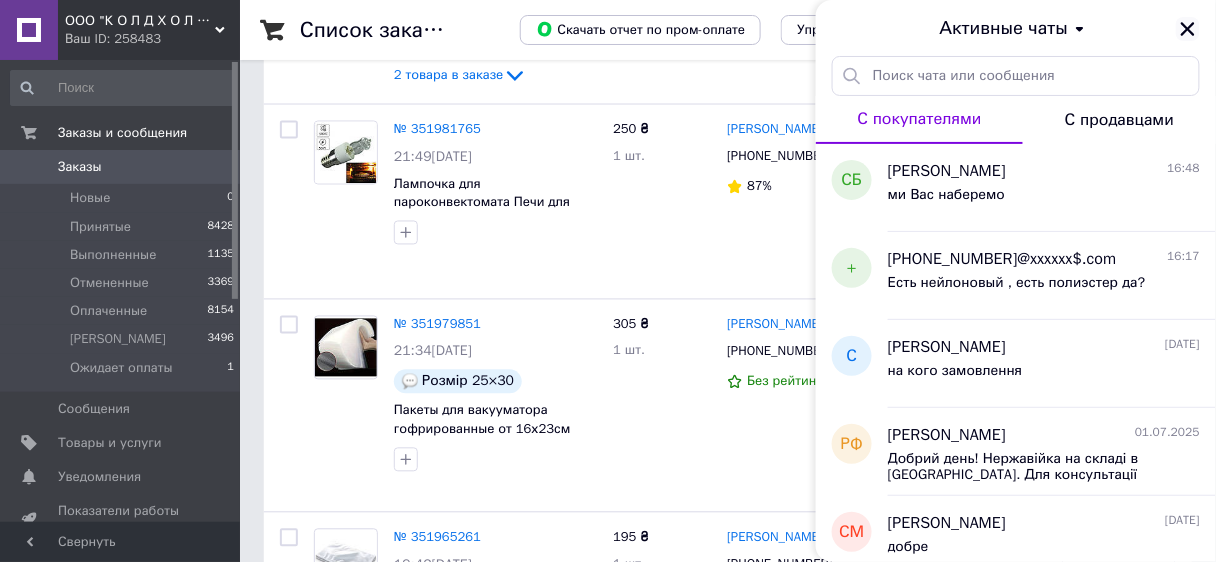 click 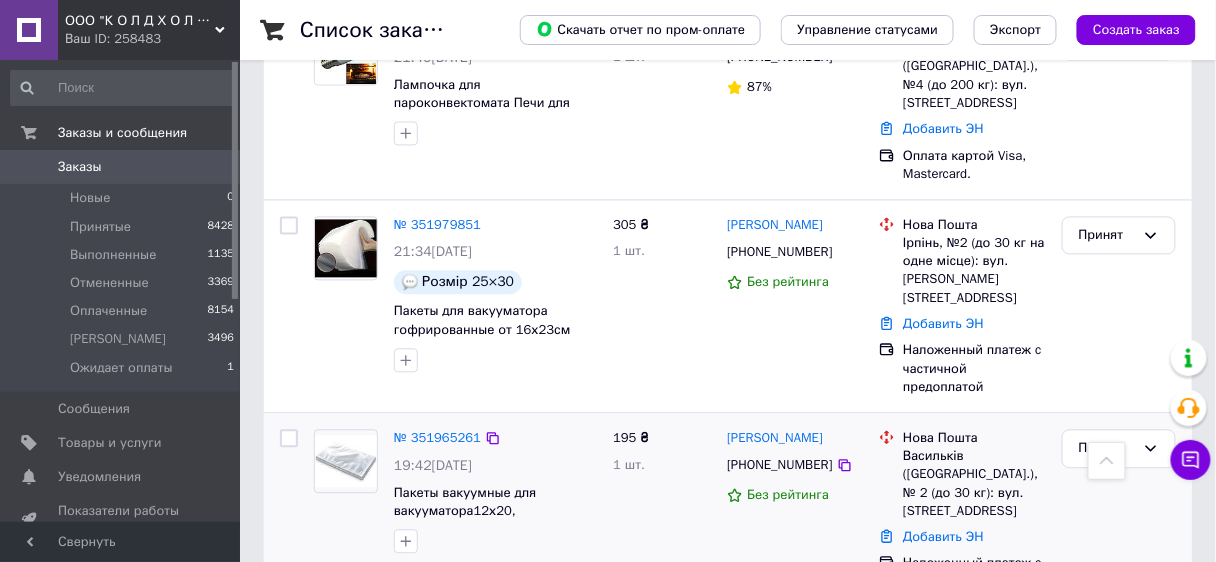 scroll, scrollTop: 2809, scrollLeft: 0, axis: vertical 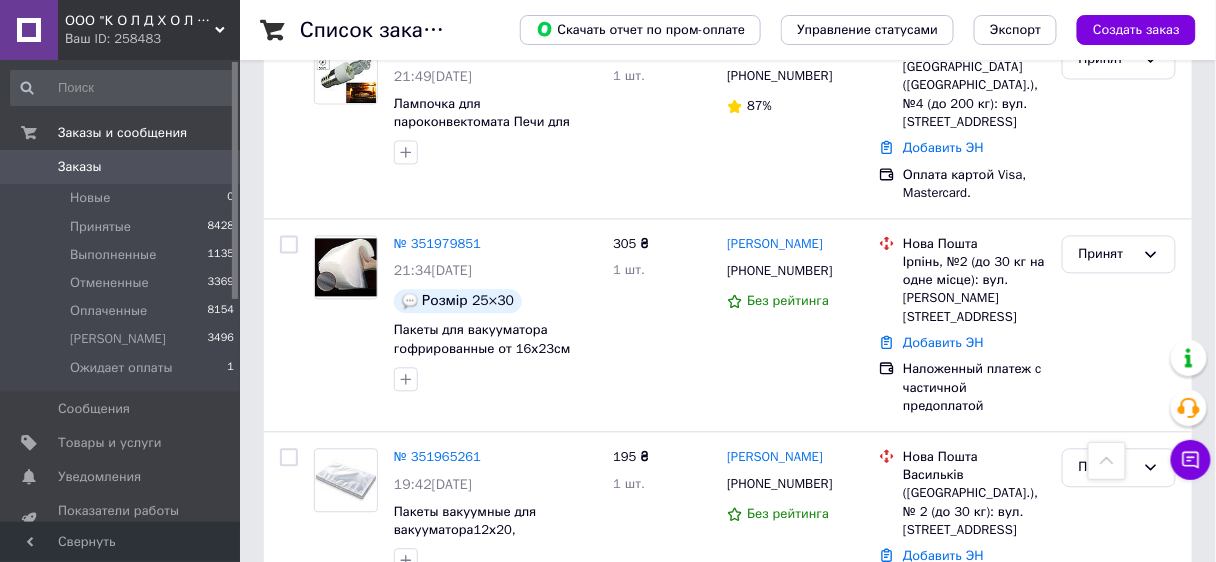 click on "Без рейтинга" at bounding box center (795, 728) 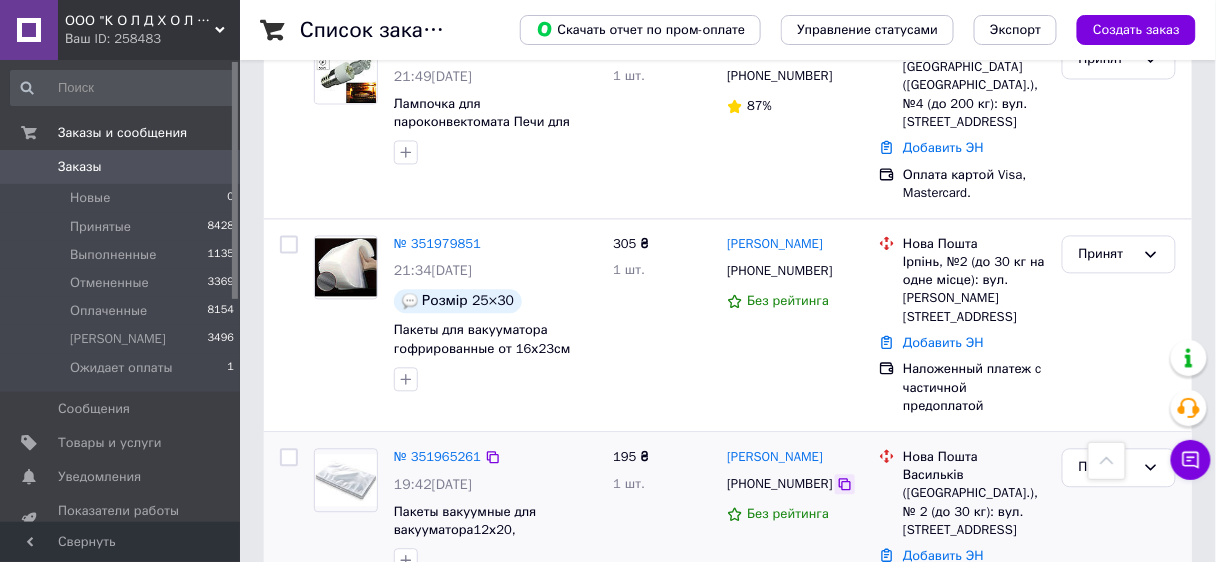click 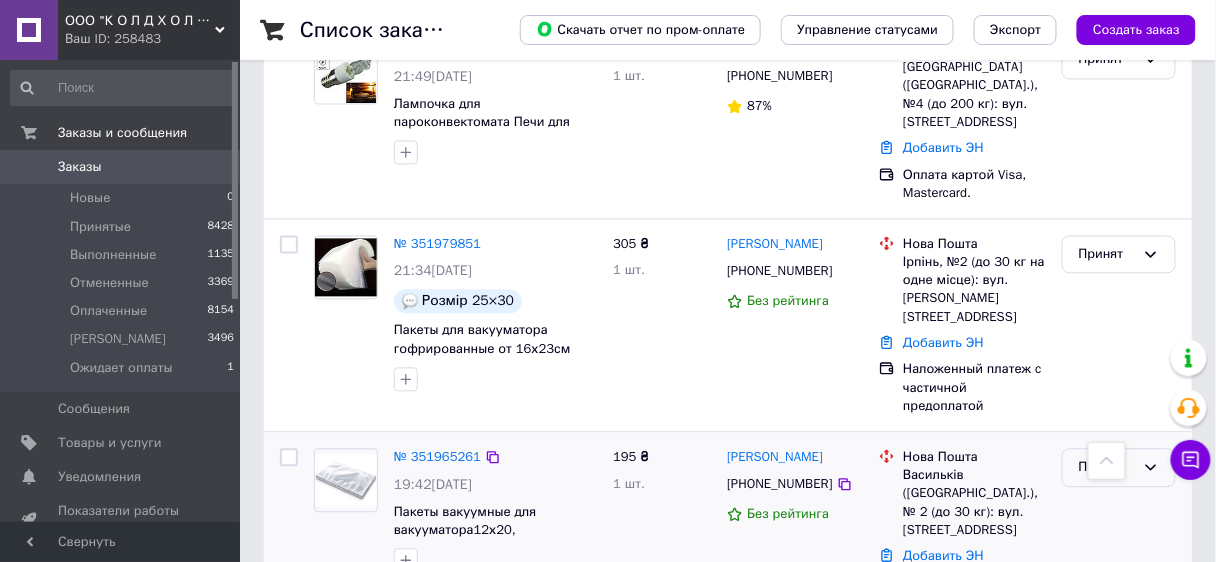 click on "Принят" at bounding box center (1107, 468) 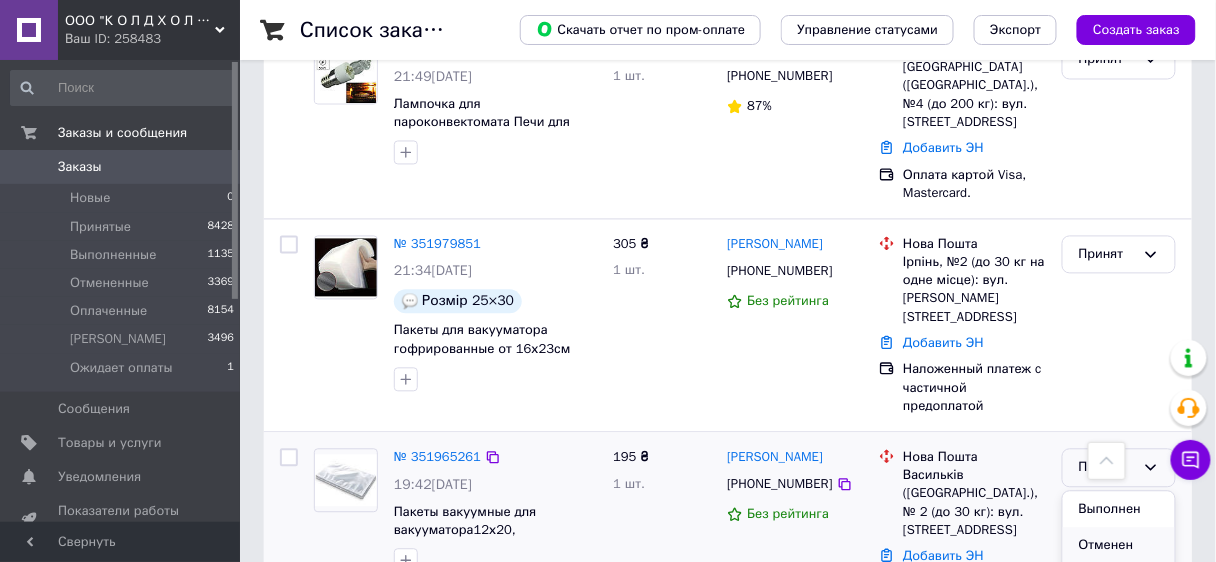 click on "Отменен" at bounding box center [1119, 546] 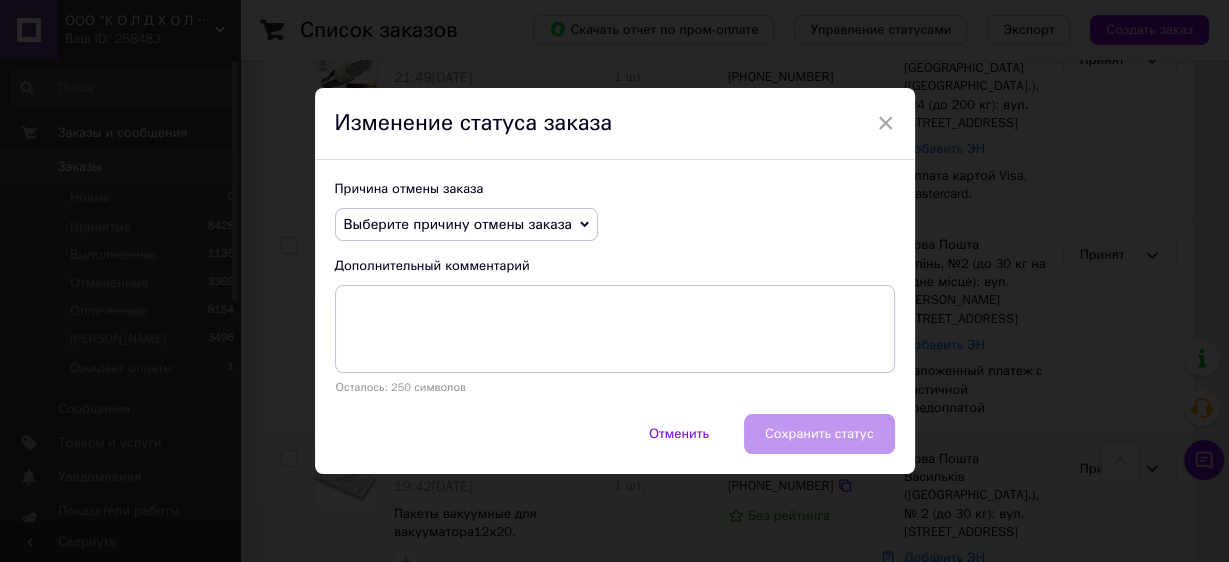 click 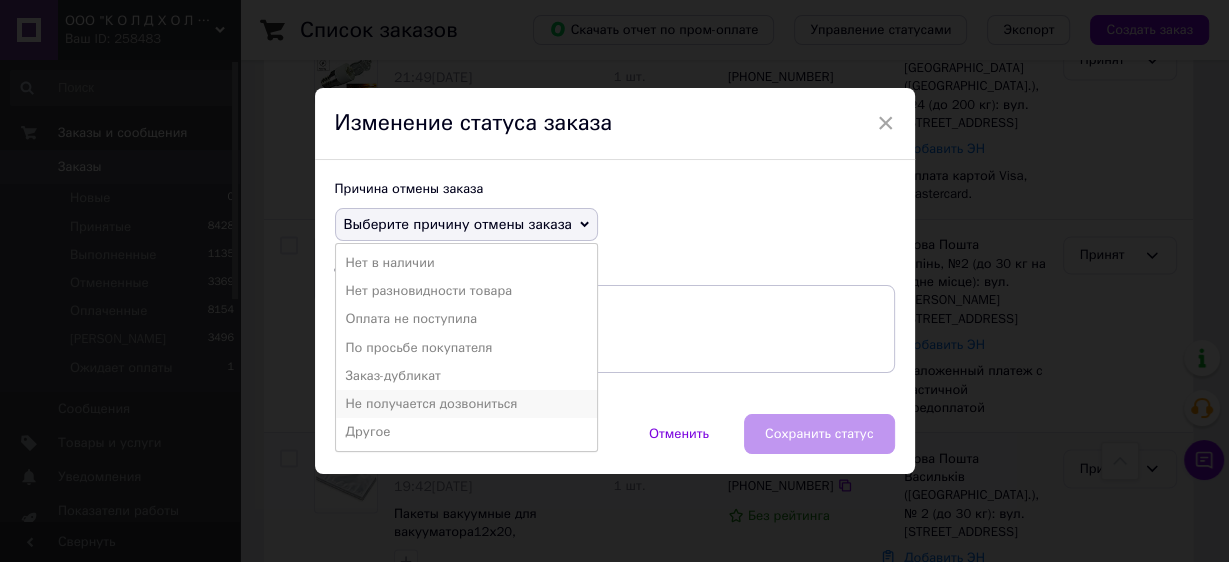 click on "Не получается дозвониться" at bounding box center (466, 404) 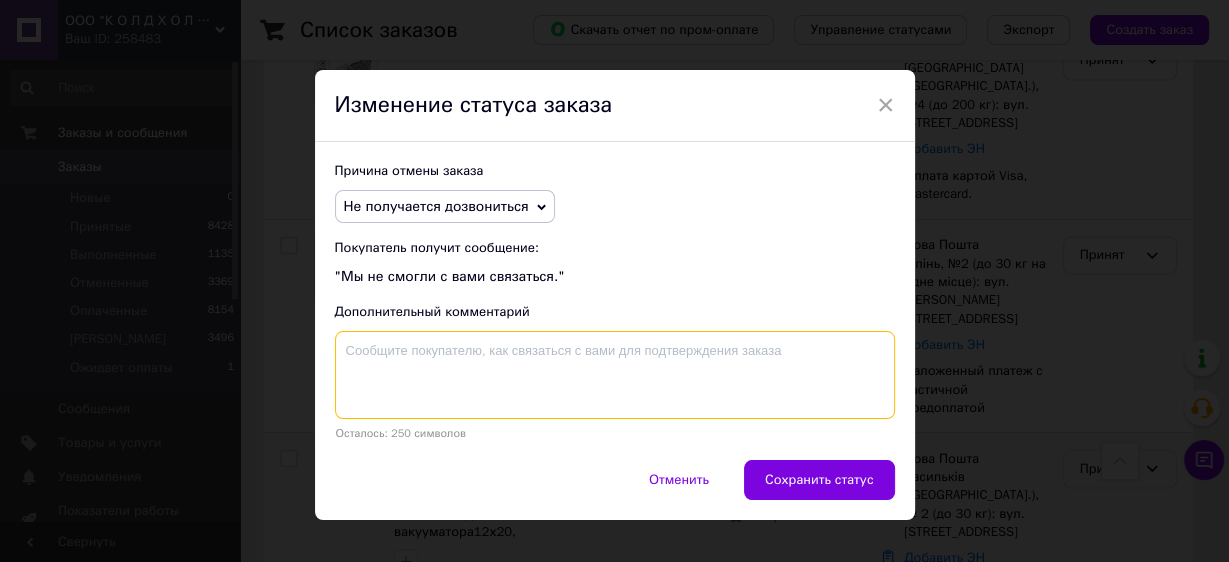 click at bounding box center (615, 375) 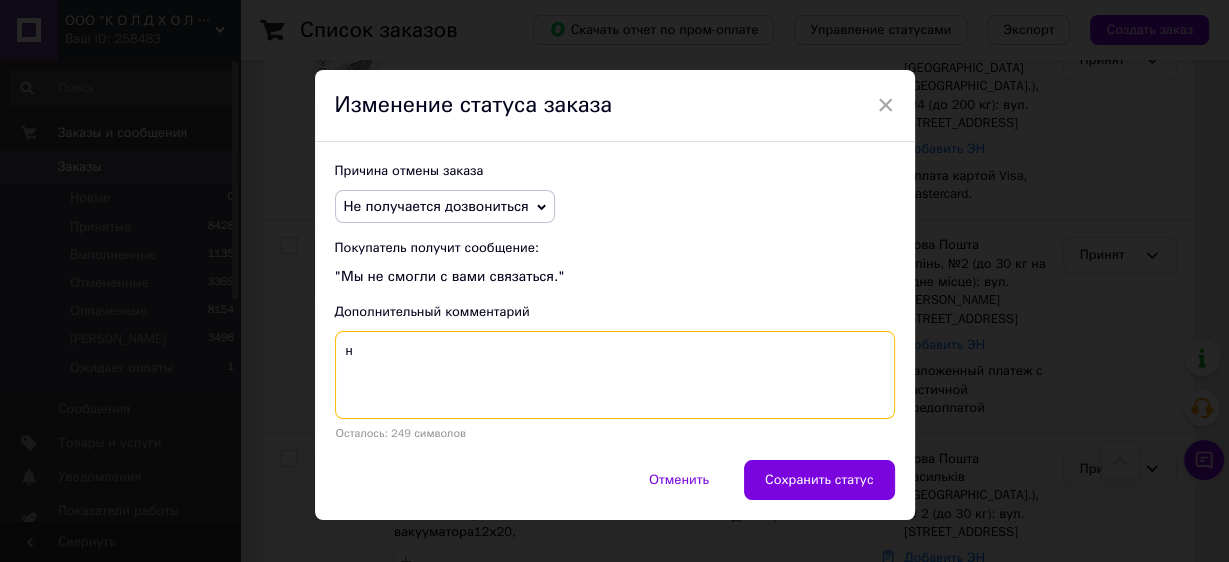type 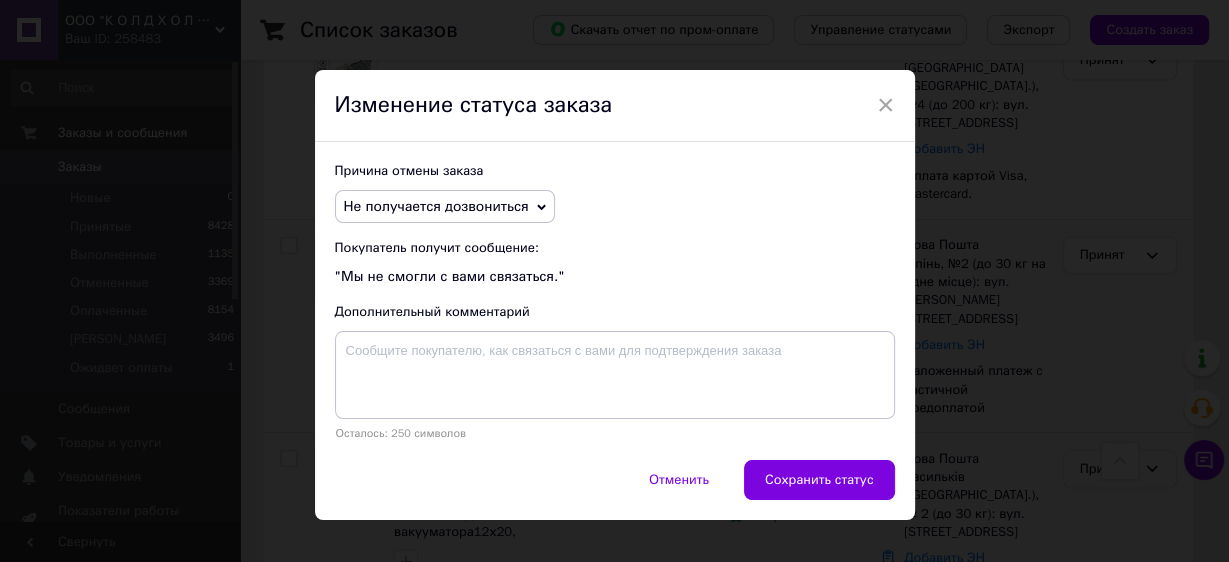 click on "×" at bounding box center [886, 105] 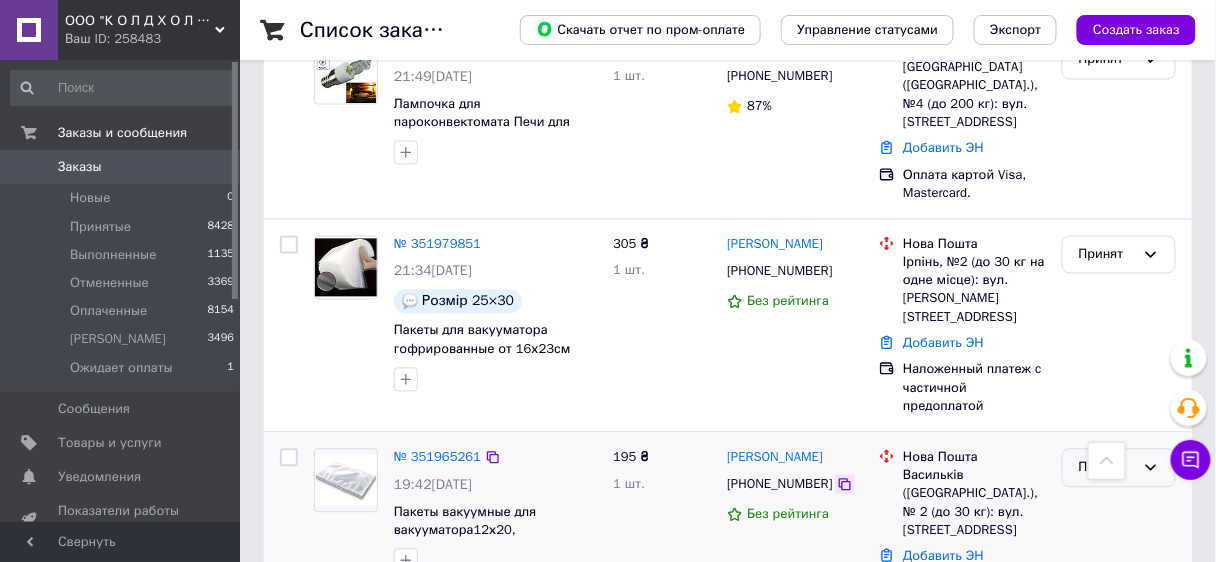 click 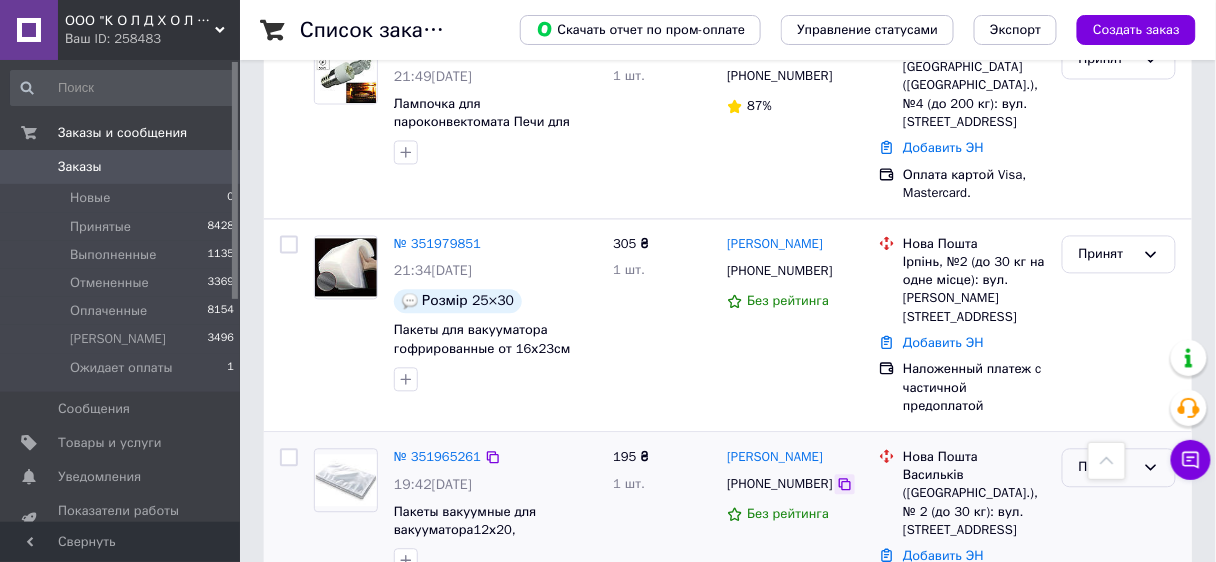 click 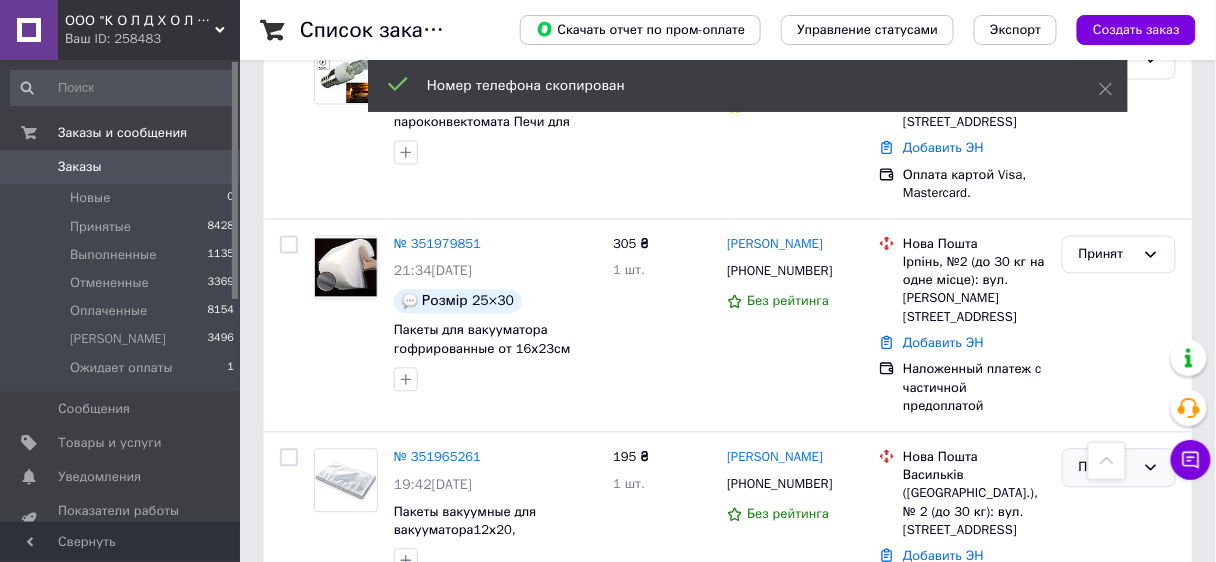 click on "Принят" at bounding box center (1107, 468) 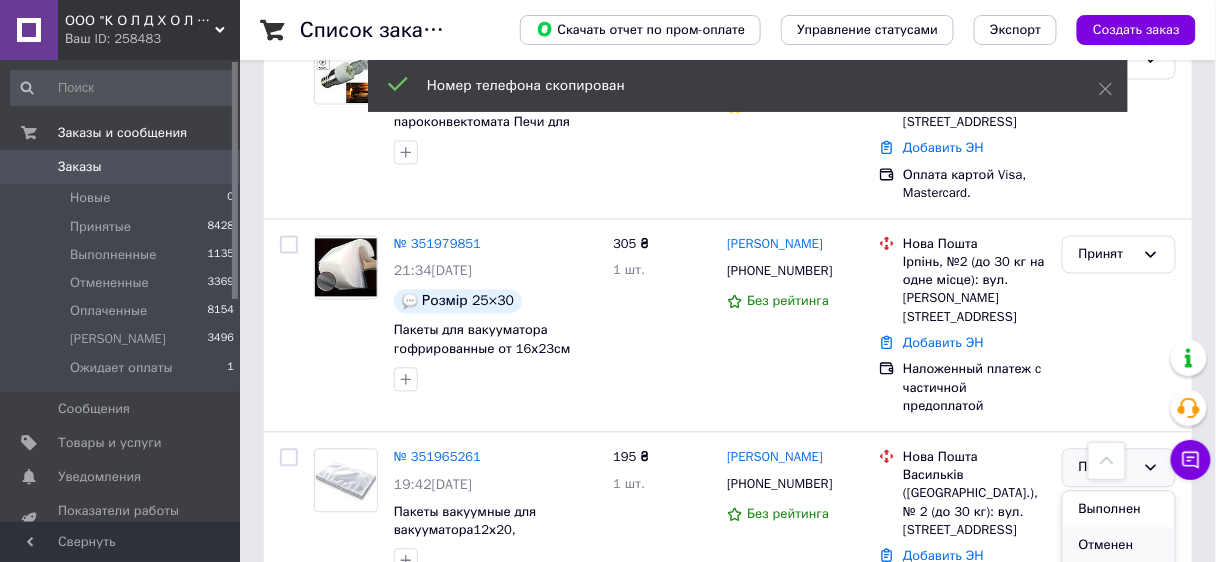 click on "Отменен" at bounding box center [1119, 546] 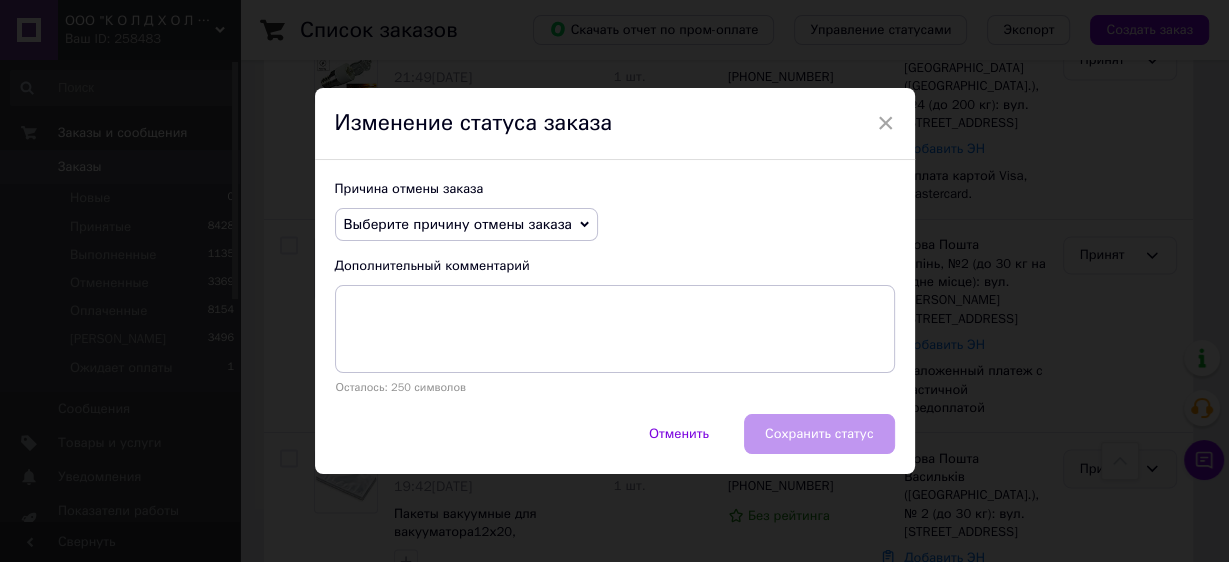click 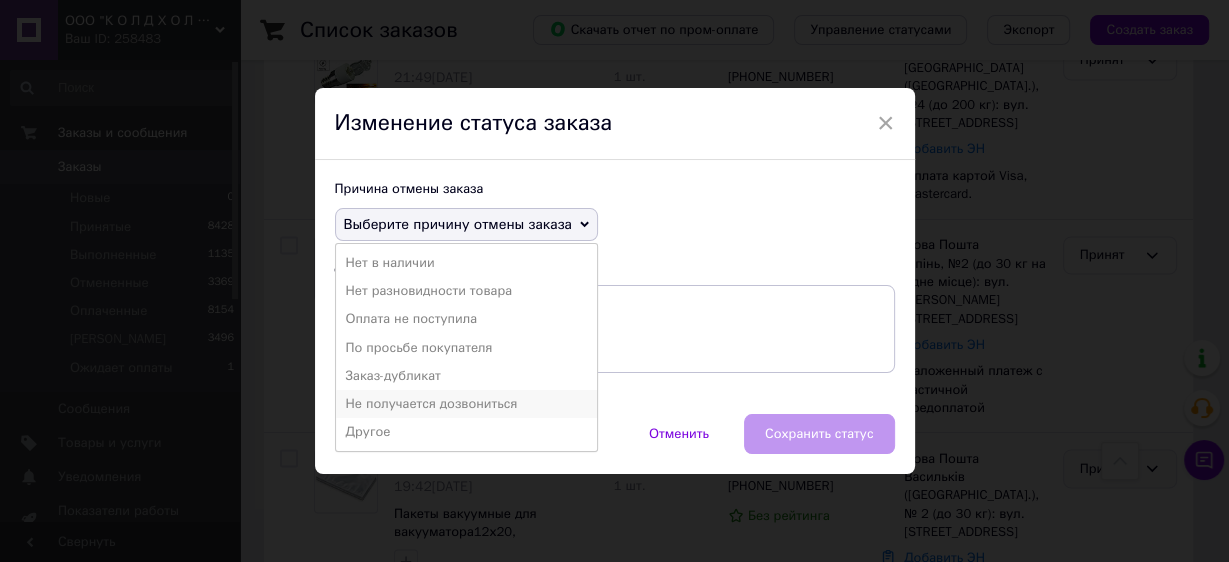 click on "Не получается дозвониться" at bounding box center (466, 404) 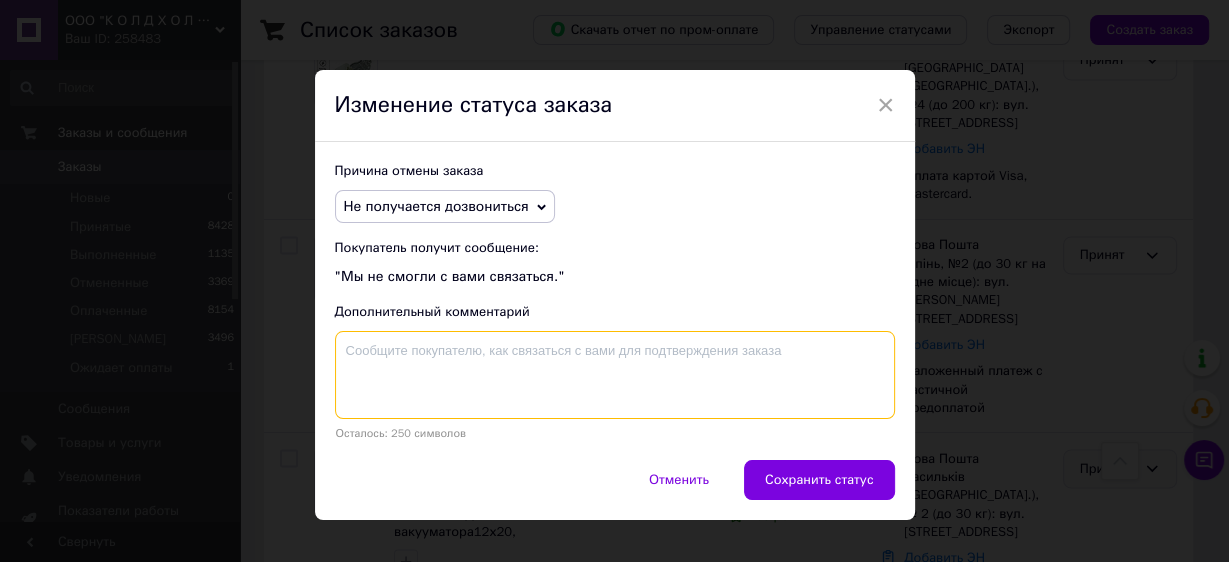 click at bounding box center [615, 375] 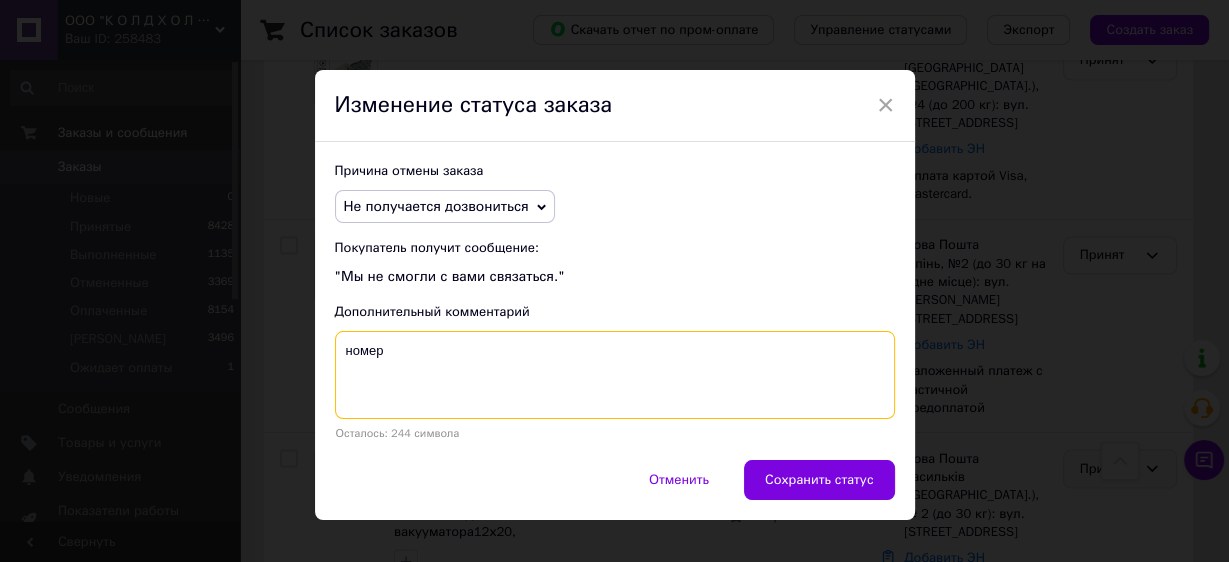 paste on "[PHONE_NUMBER]" 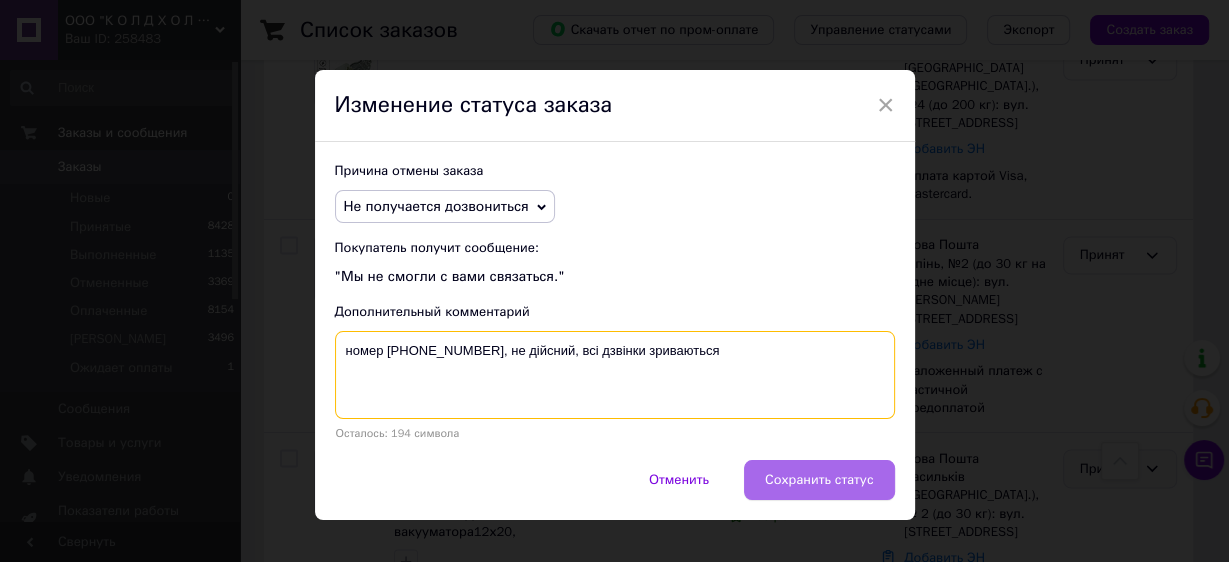 type on "номер +380926096455, не дійсний, всі дзвінки зриваються" 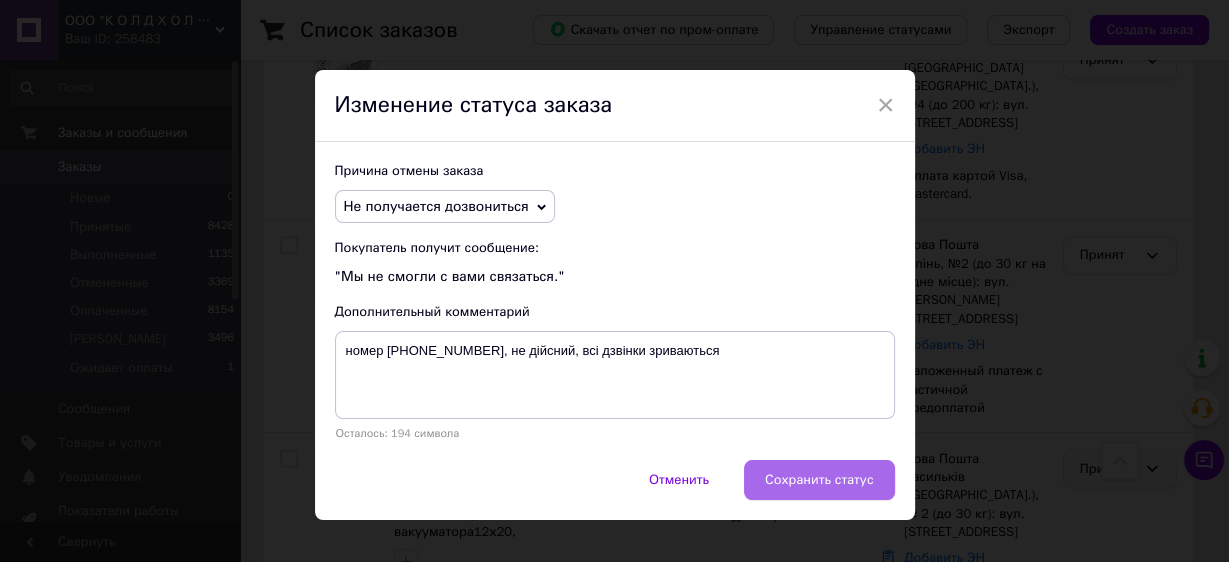 click on "Сохранить статус" at bounding box center (819, 480) 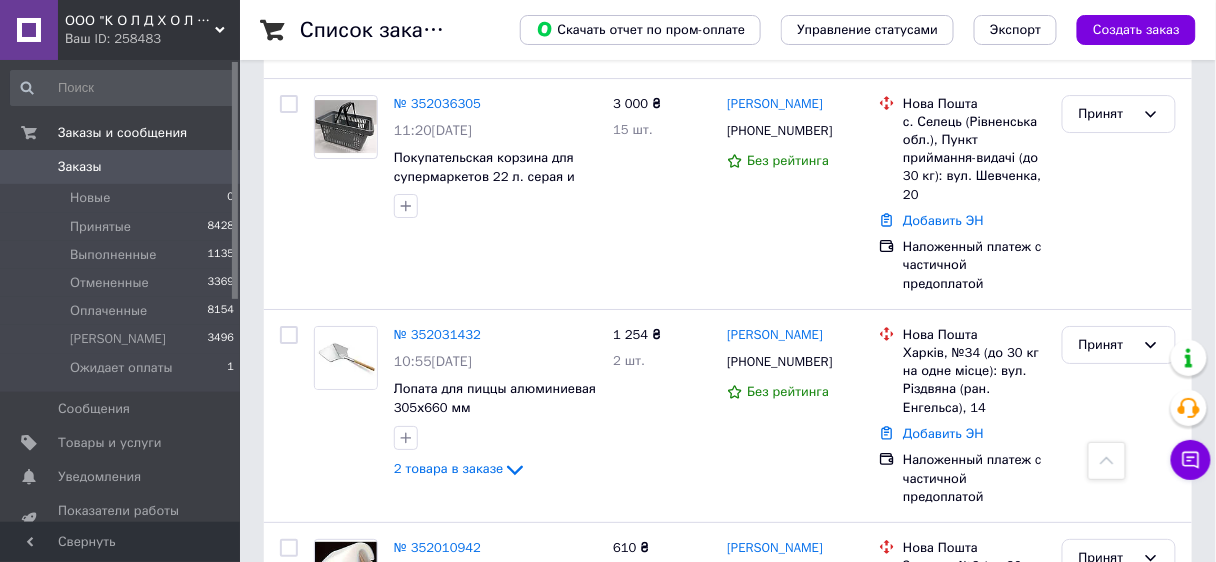 scroll, scrollTop: 1609, scrollLeft: 0, axis: vertical 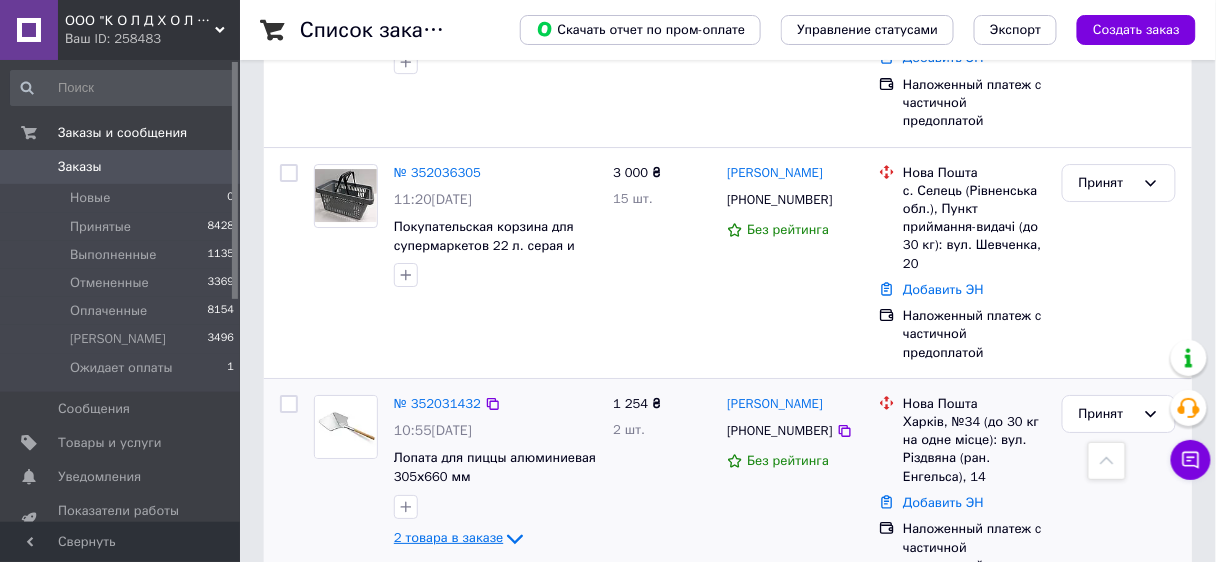 click on "2 товара в заказе" at bounding box center (448, 537) 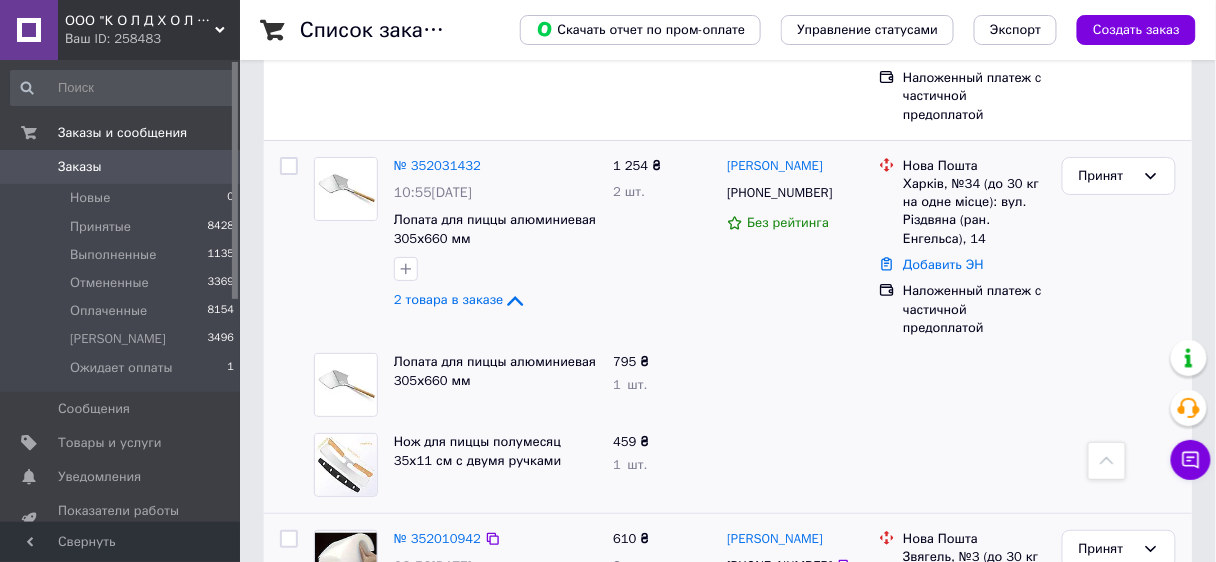 scroll, scrollTop: 1849, scrollLeft: 0, axis: vertical 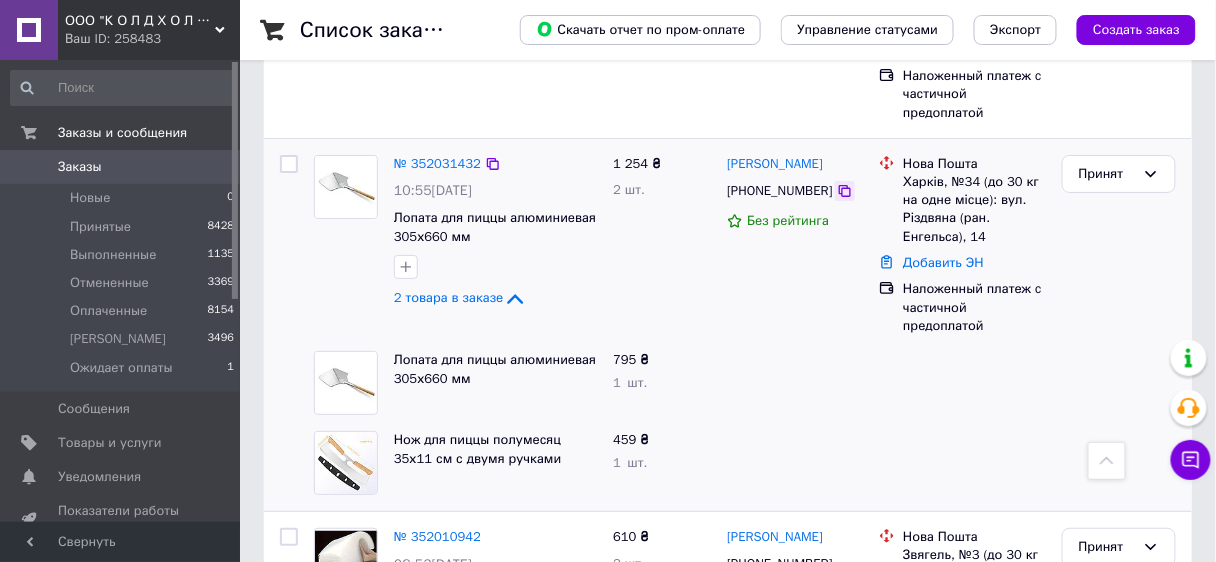 click 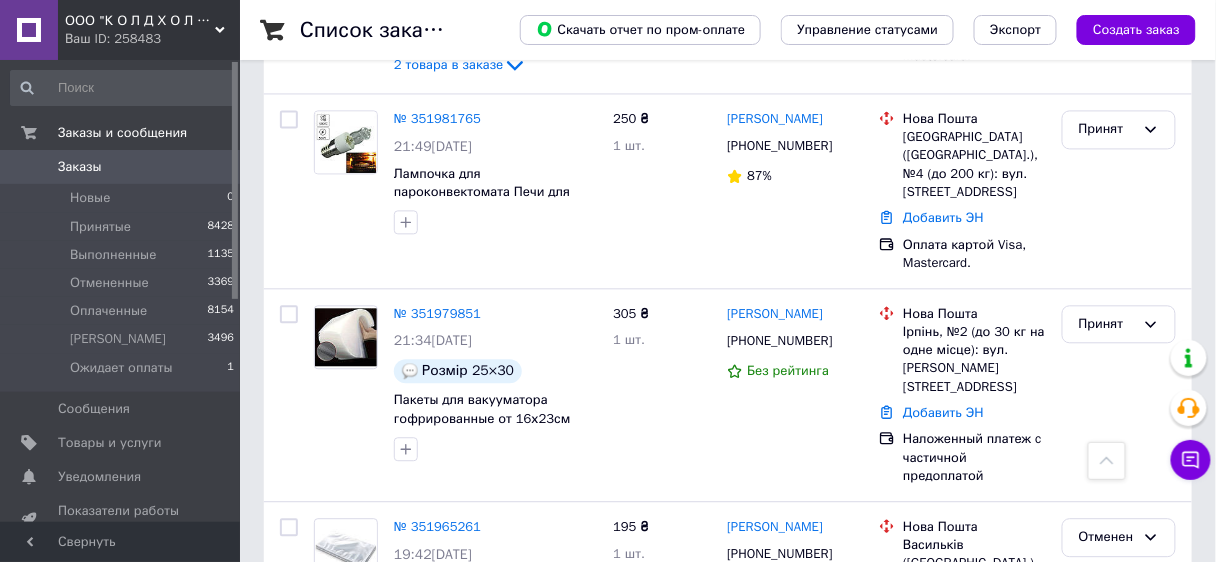 scroll, scrollTop: 2809, scrollLeft: 0, axis: vertical 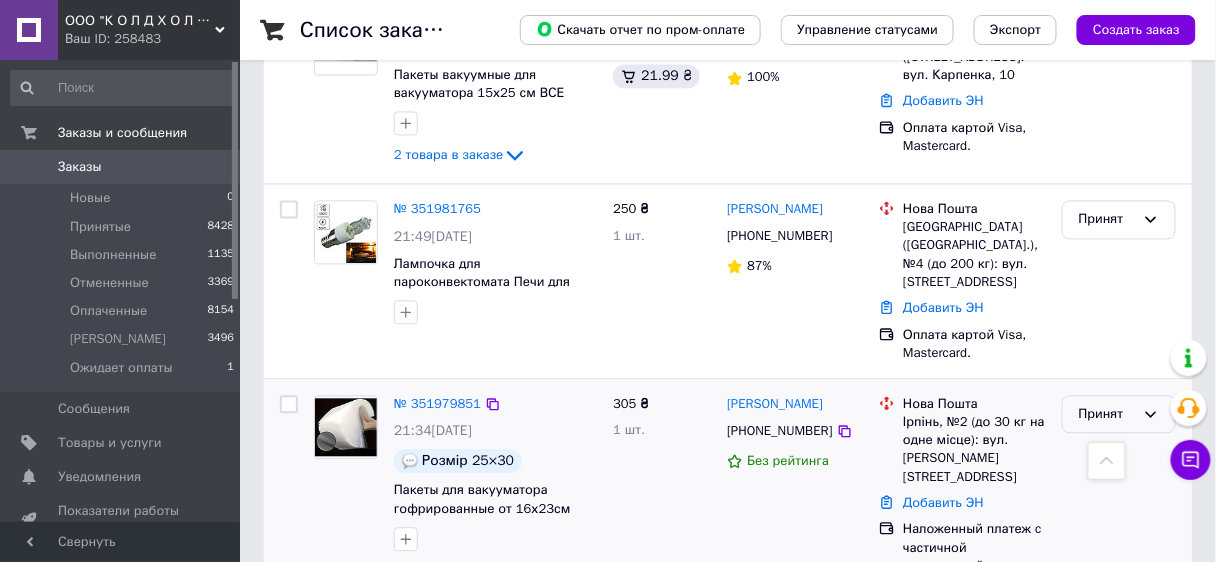 click on "Принят" at bounding box center [1107, 415] 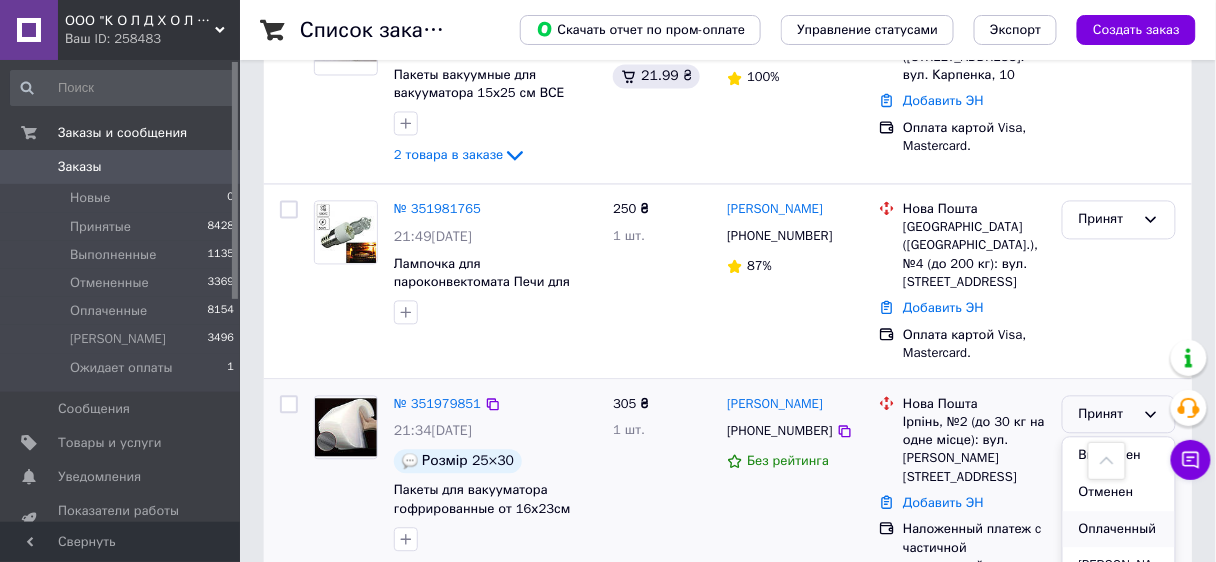click on "Оплаченный" at bounding box center [1119, 530] 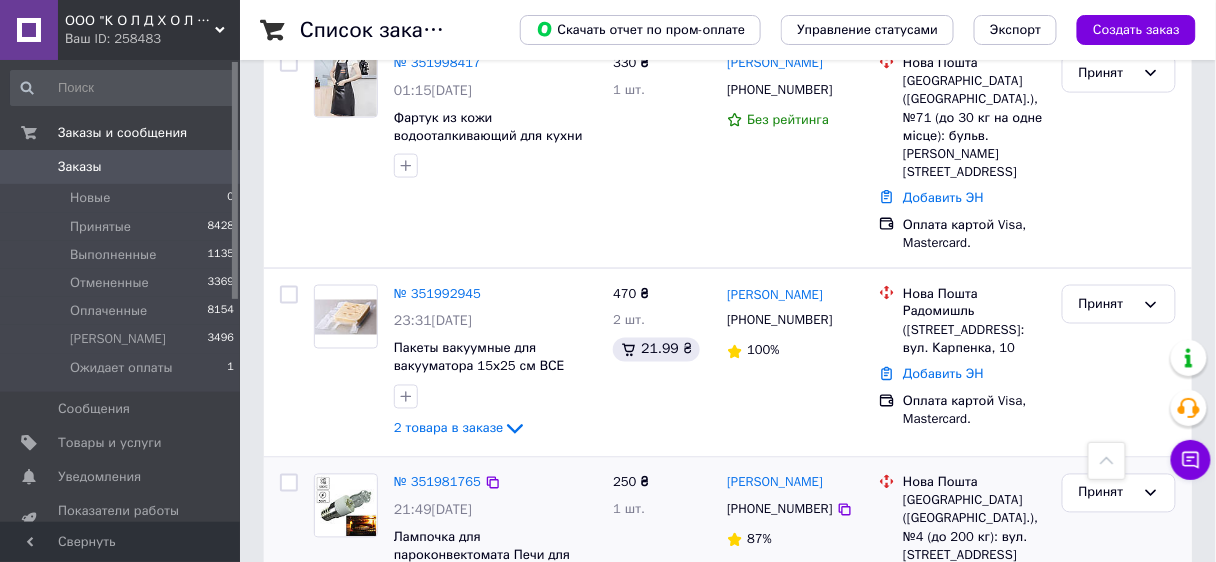 scroll, scrollTop: 2569, scrollLeft: 0, axis: vertical 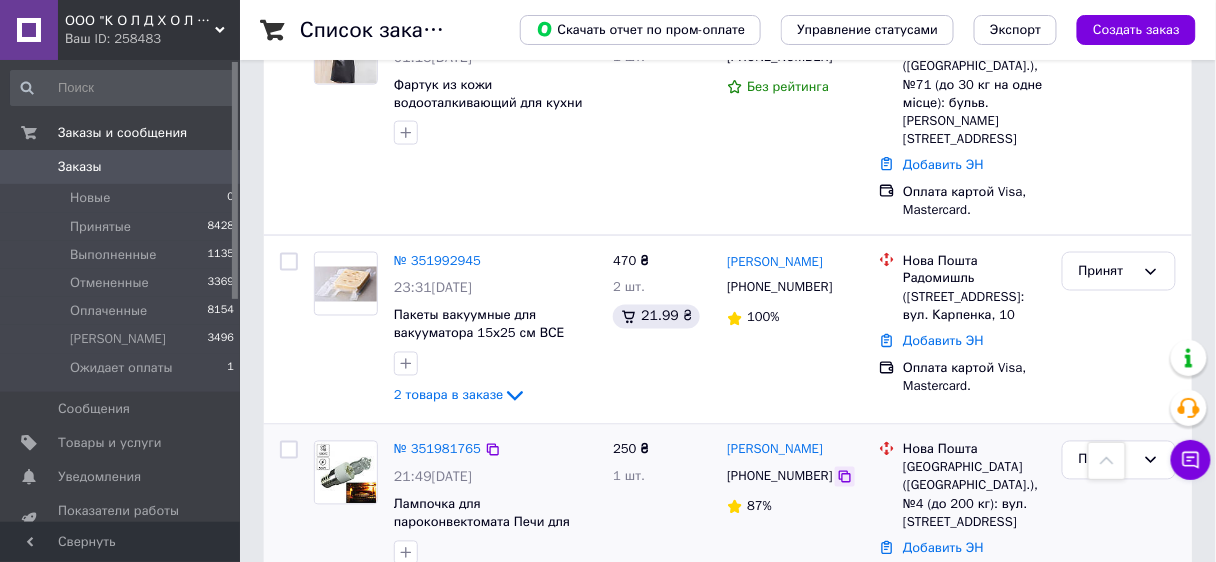 click 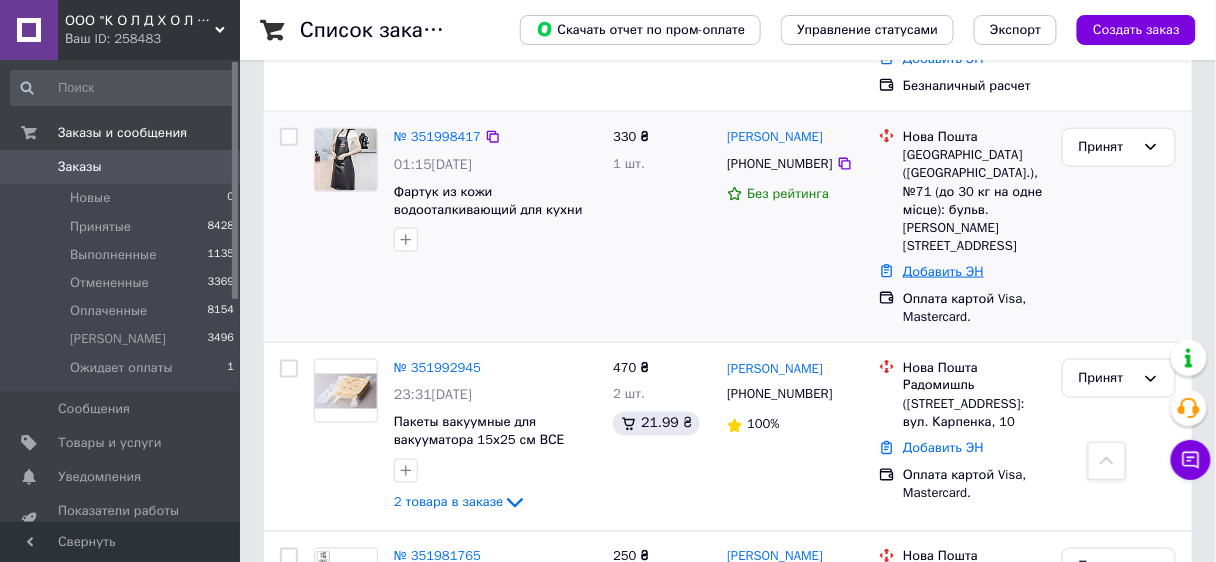 scroll, scrollTop: 2409, scrollLeft: 0, axis: vertical 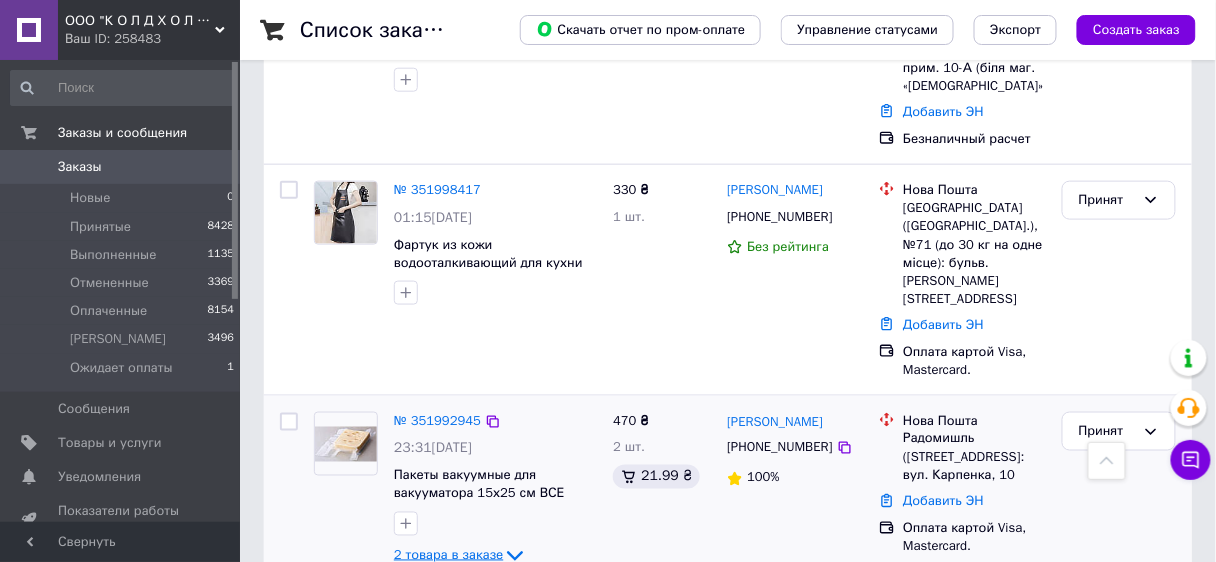 click on "2 товара в заказе" at bounding box center [448, 555] 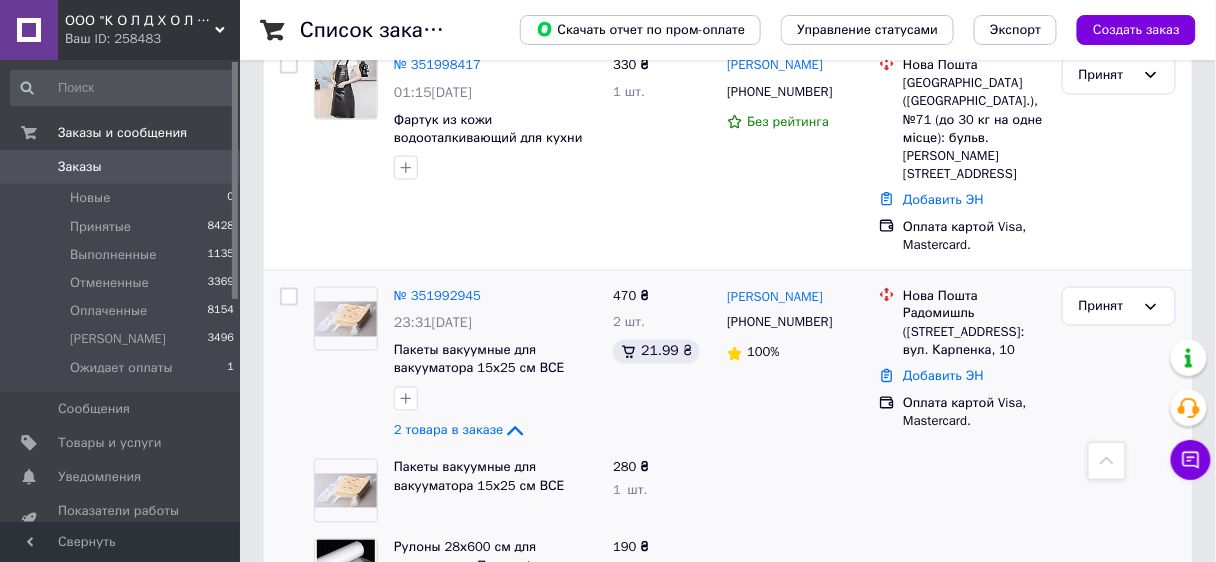 scroll, scrollTop: 2569, scrollLeft: 0, axis: vertical 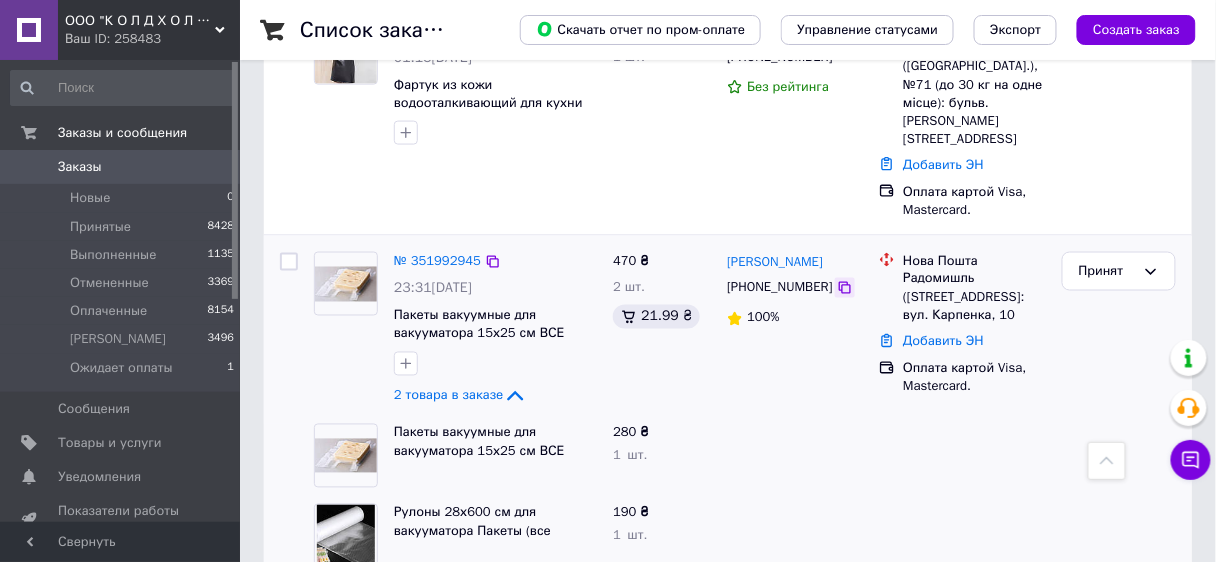 click 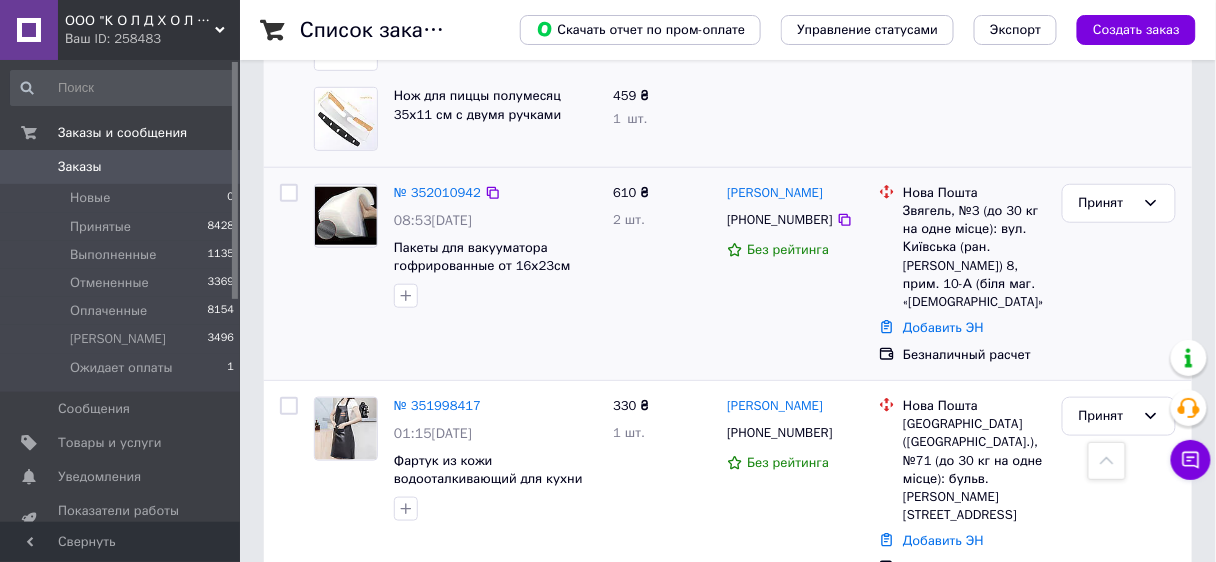 scroll, scrollTop: 2169, scrollLeft: 0, axis: vertical 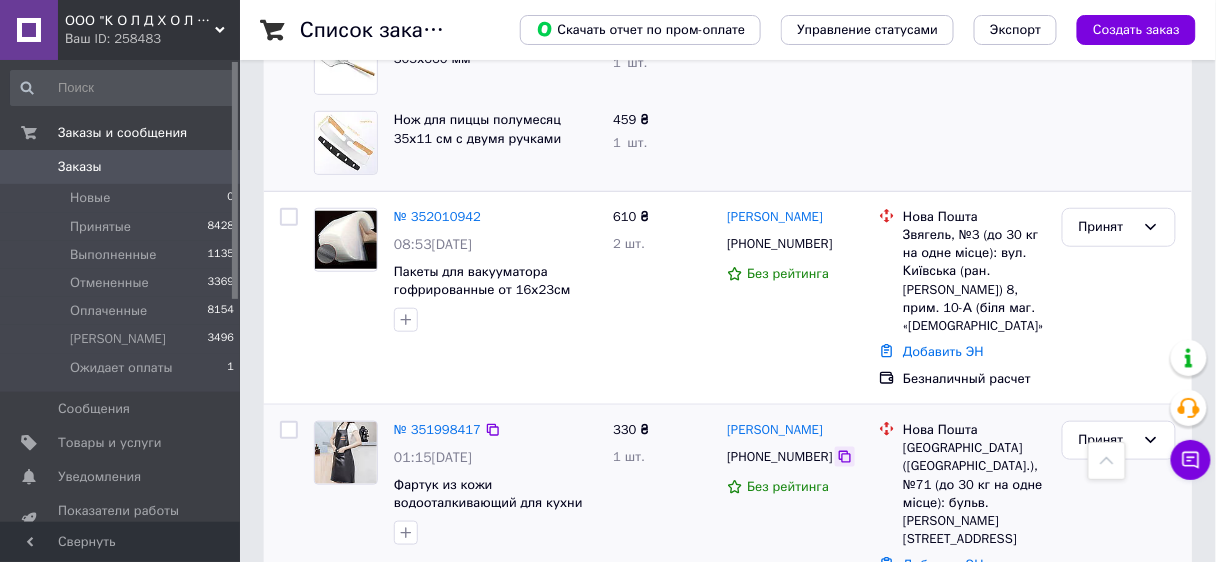 click 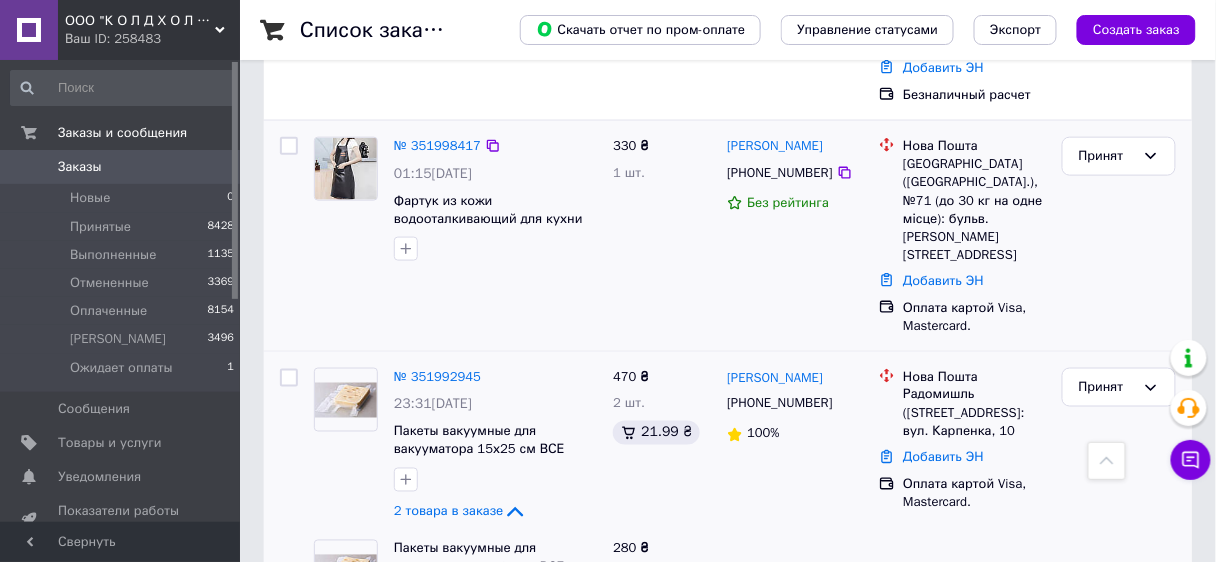 scroll, scrollTop: 2489, scrollLeft: 0, axis: vertical 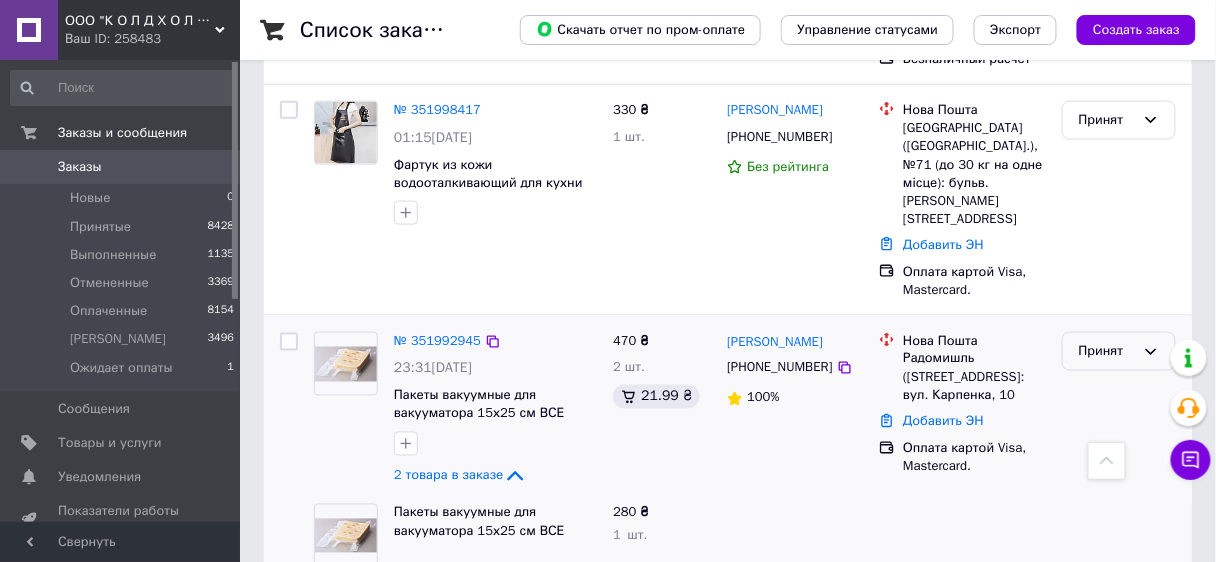 click on "Принят" at bounding box center (1107, 351) 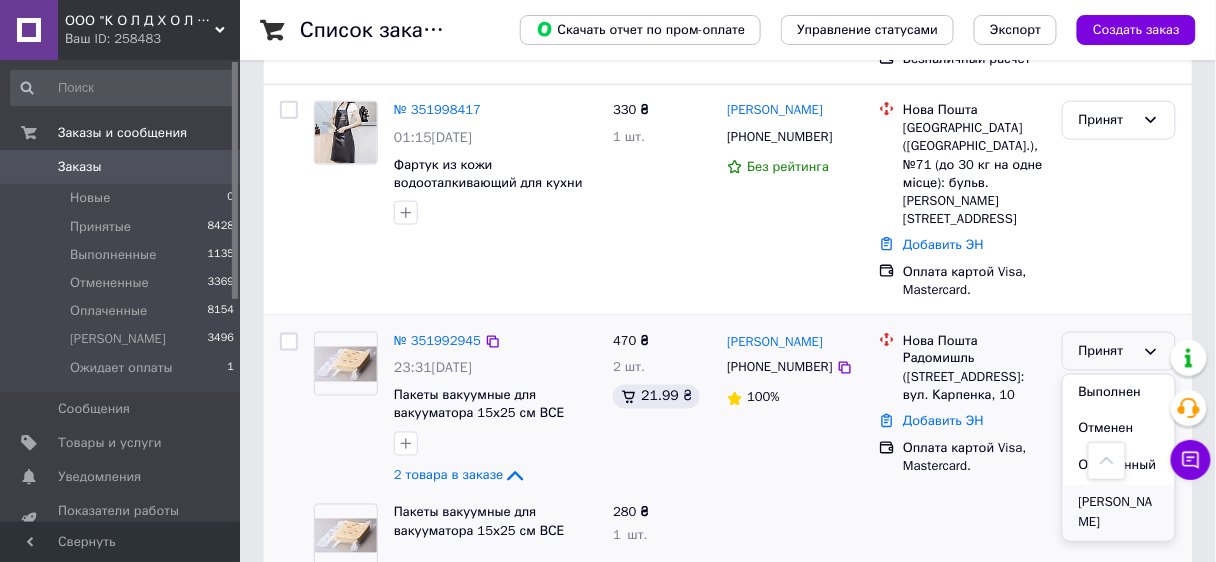 click on "[PERSON_NAME]" at bounding box center [1119, 513] 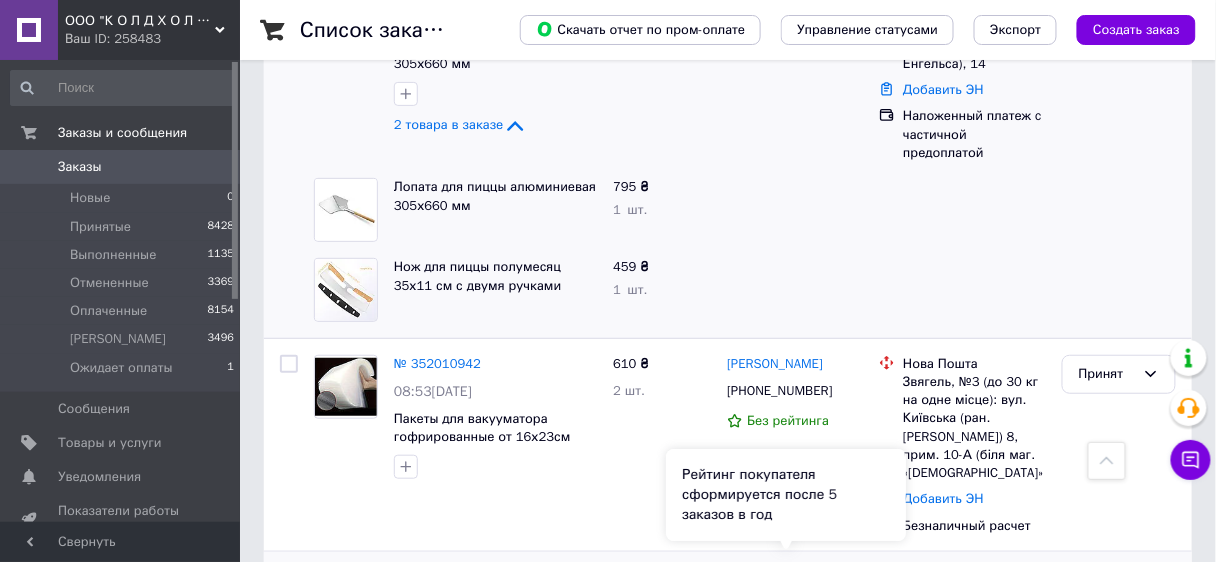 scroll, scrollTop: 2009, scrollLeft: 0, axis: vertical 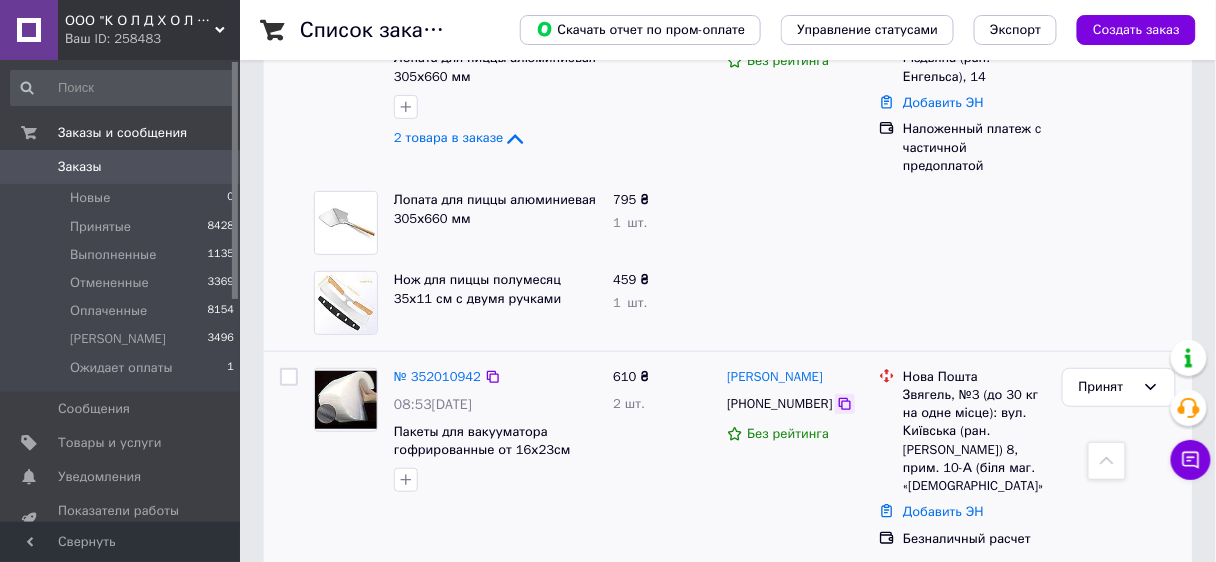 click 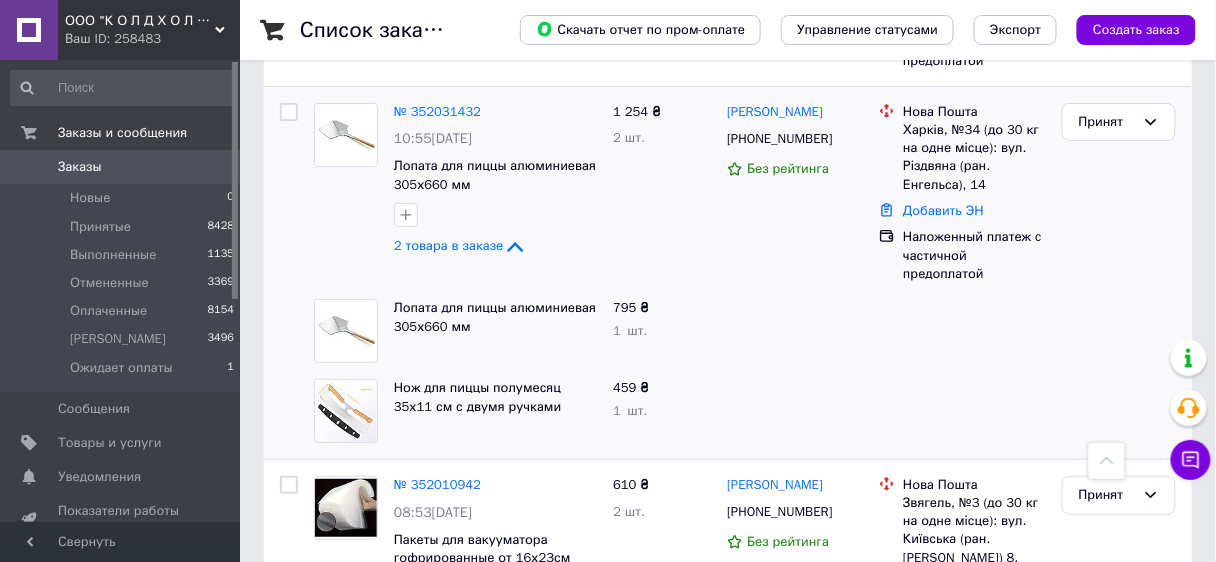 scroll, scrollTop: 1929, scrollLeft: 0, axis: vertical 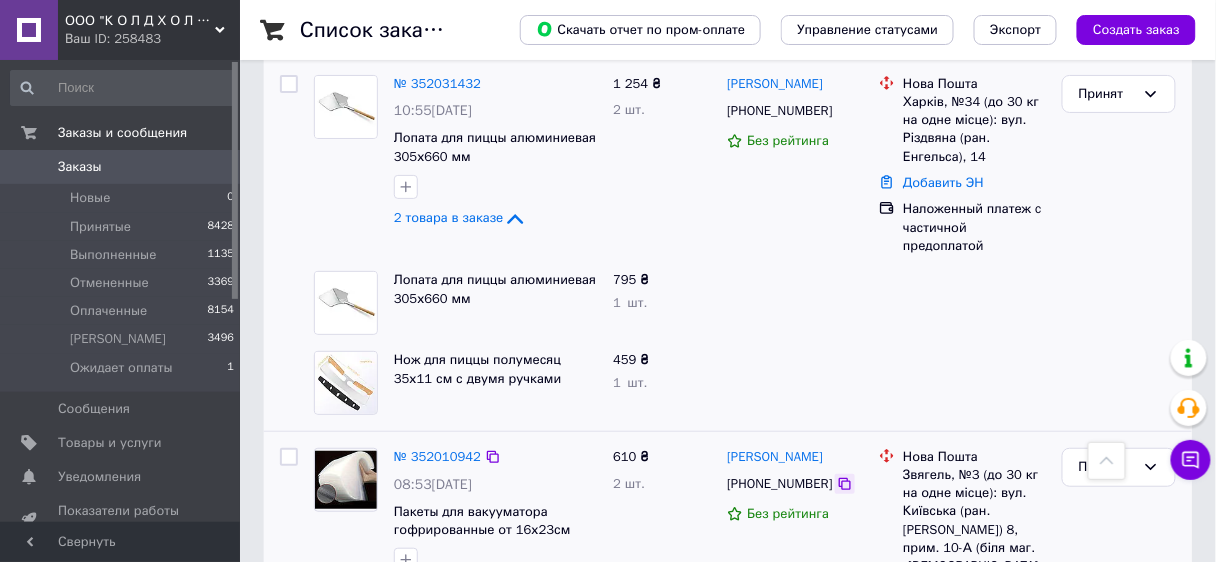 click 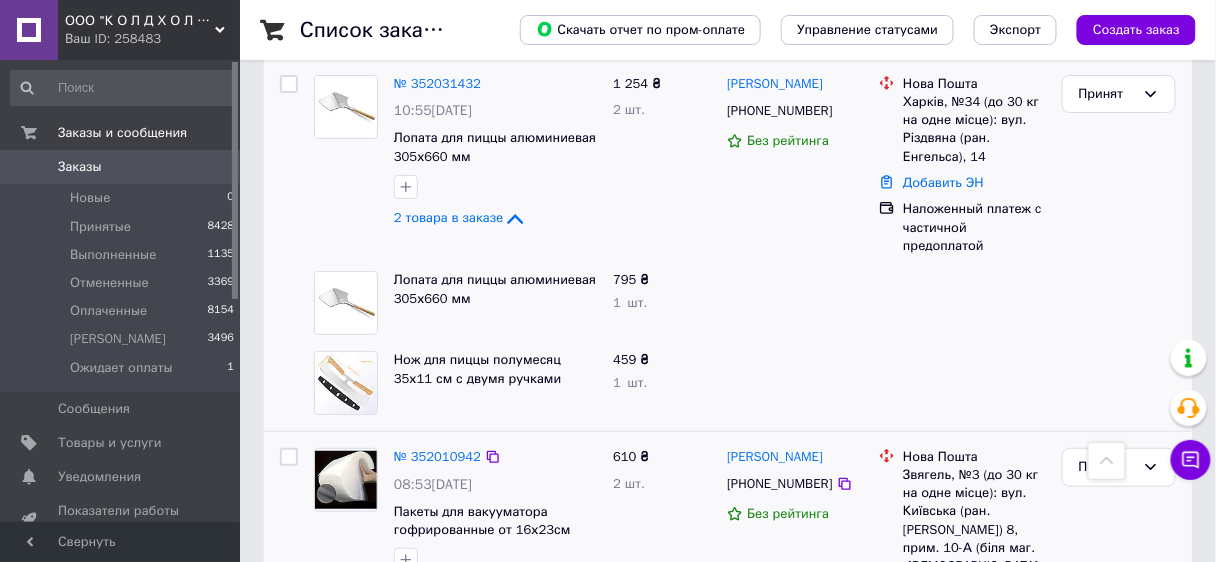 click 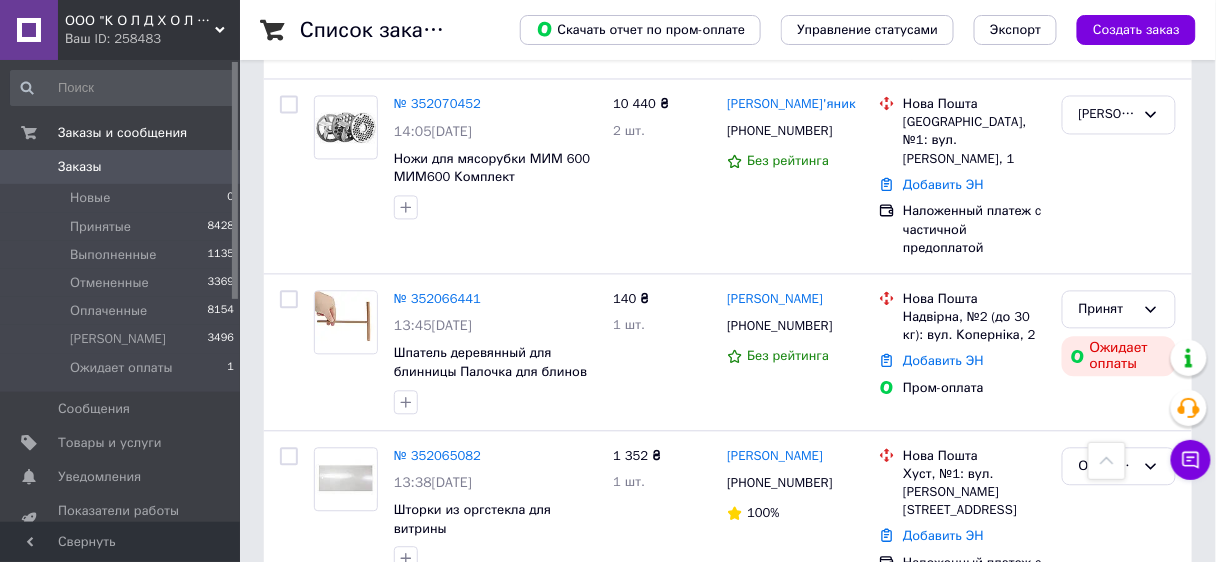 scroll, scrollTop: 809, scrollLeft: 0, axis: vertical 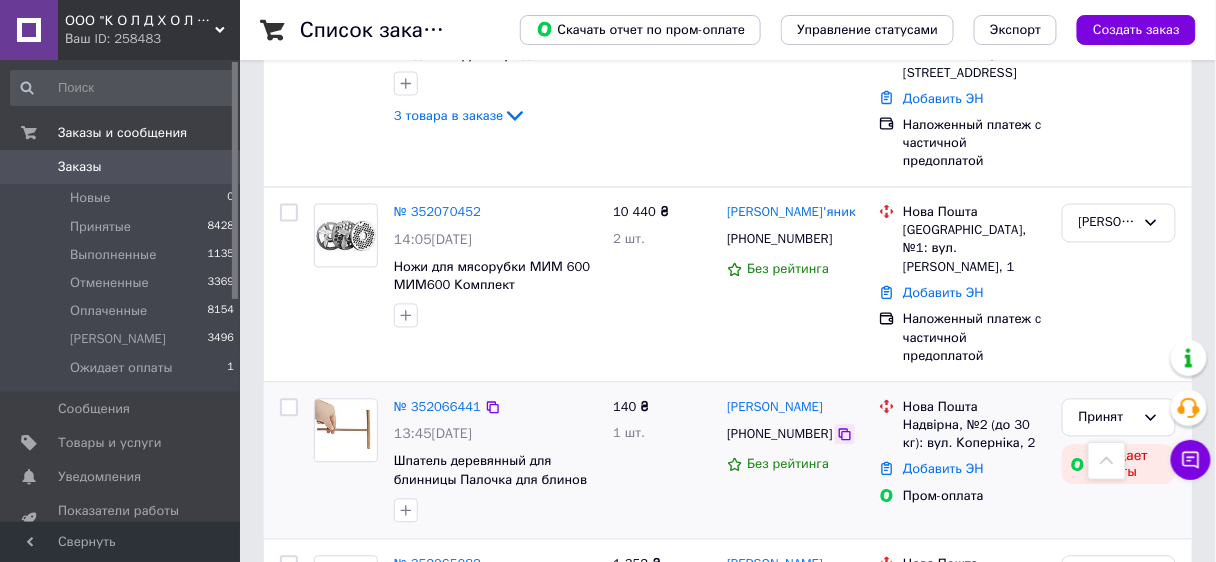 click 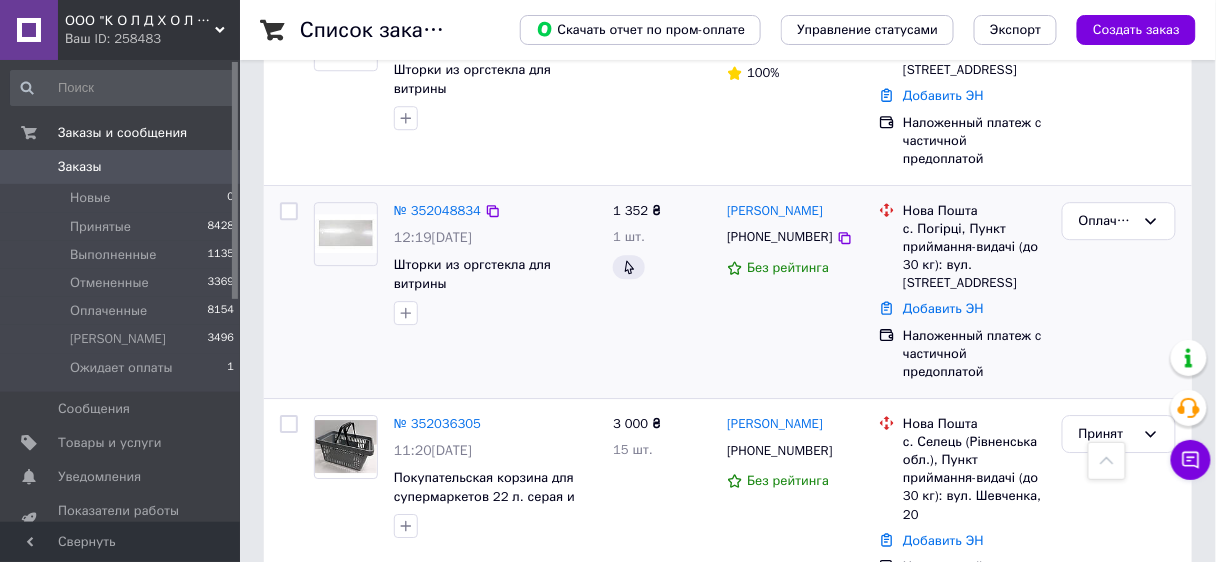 scroll, scrollTop: 1449, scrollLeft: 0, axis: vertical 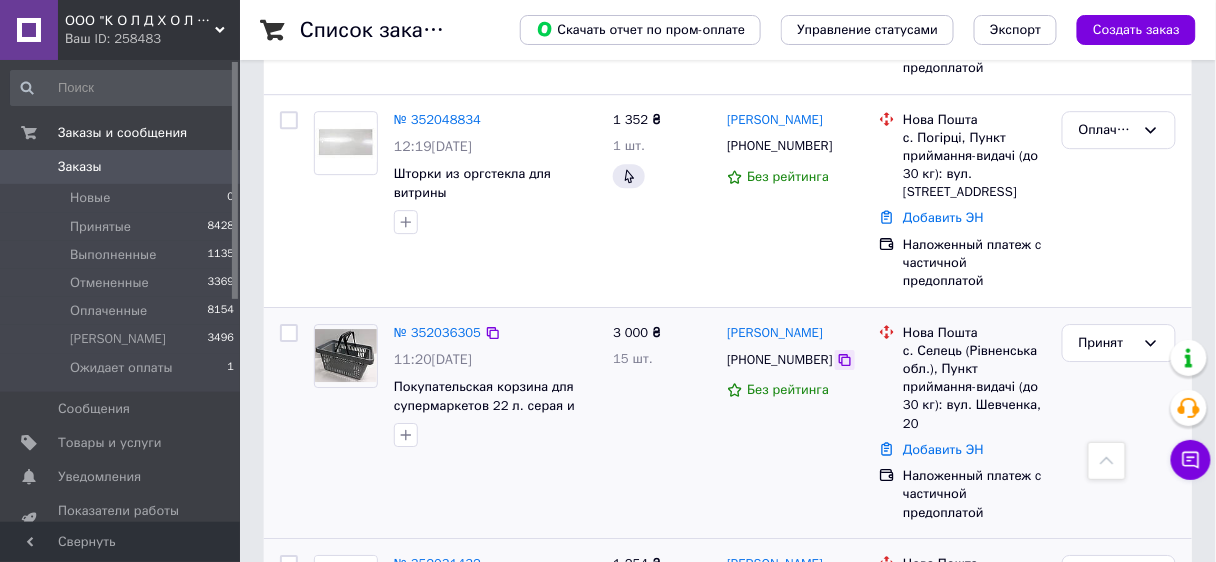 click 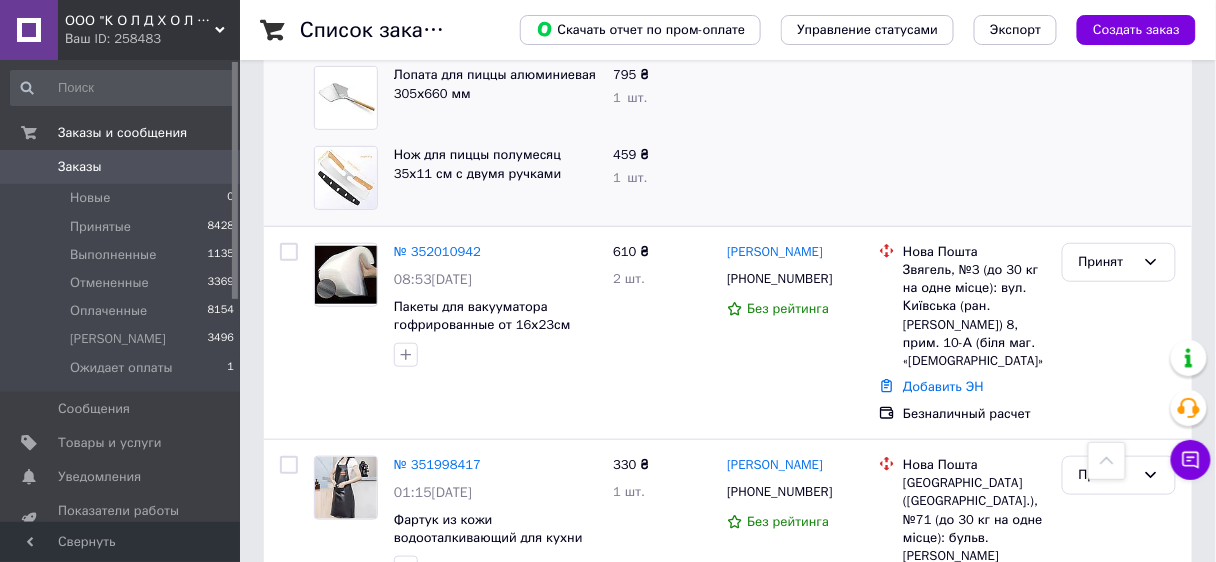 scroll, scrollTop: 2329, scrollLeft: 0, axis: vertical 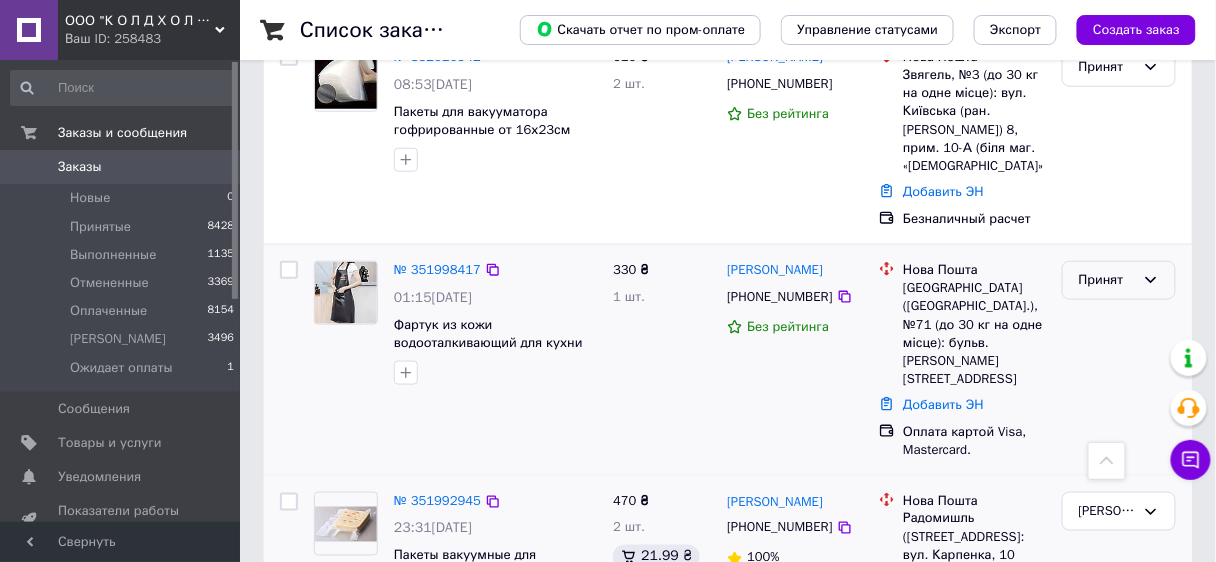 click on "Принят" at bounding box center (1107, 280) 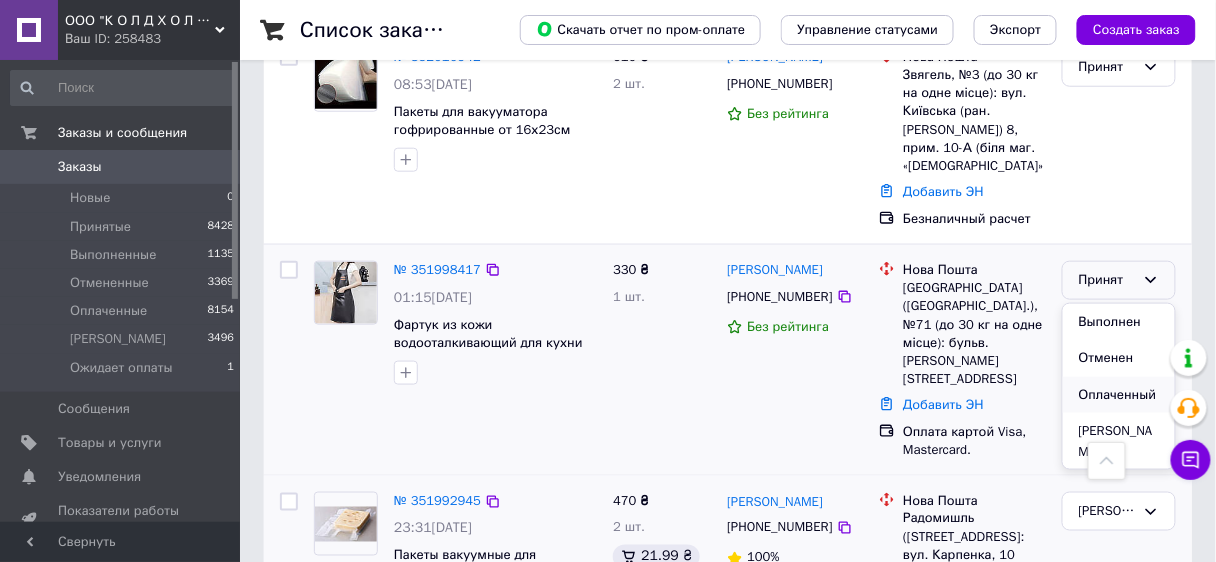 click on "Оплаченный" at bounding box center (1119, 395) 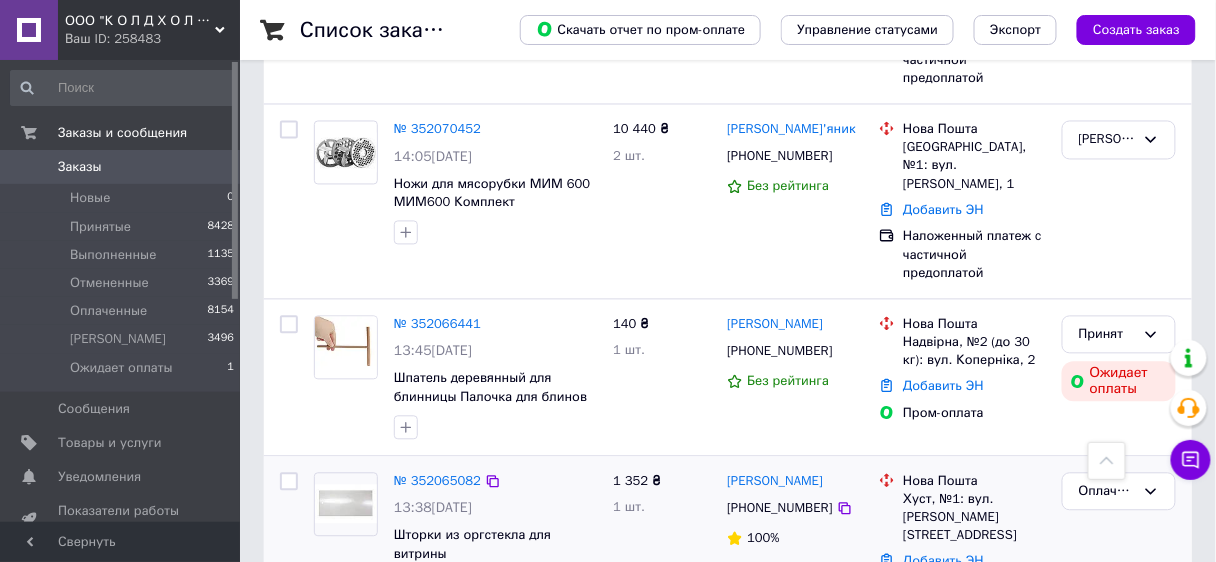scroll, scrollTop: 889, scrollLeft: 0, axis: vertical 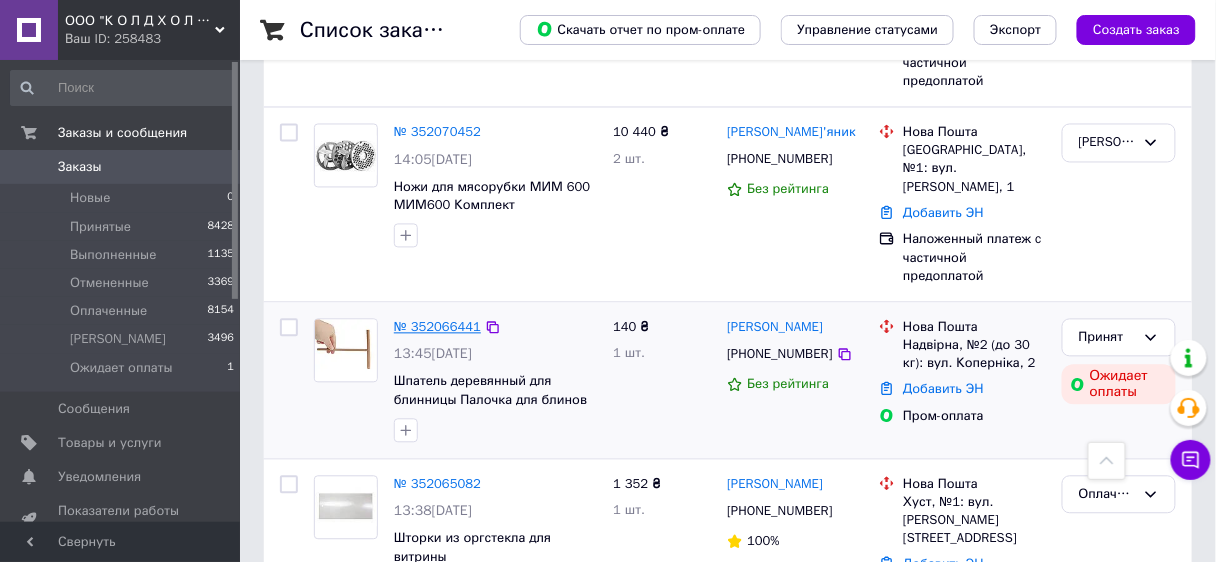 click on "№ 352066441" at bounding box center [437, 327] 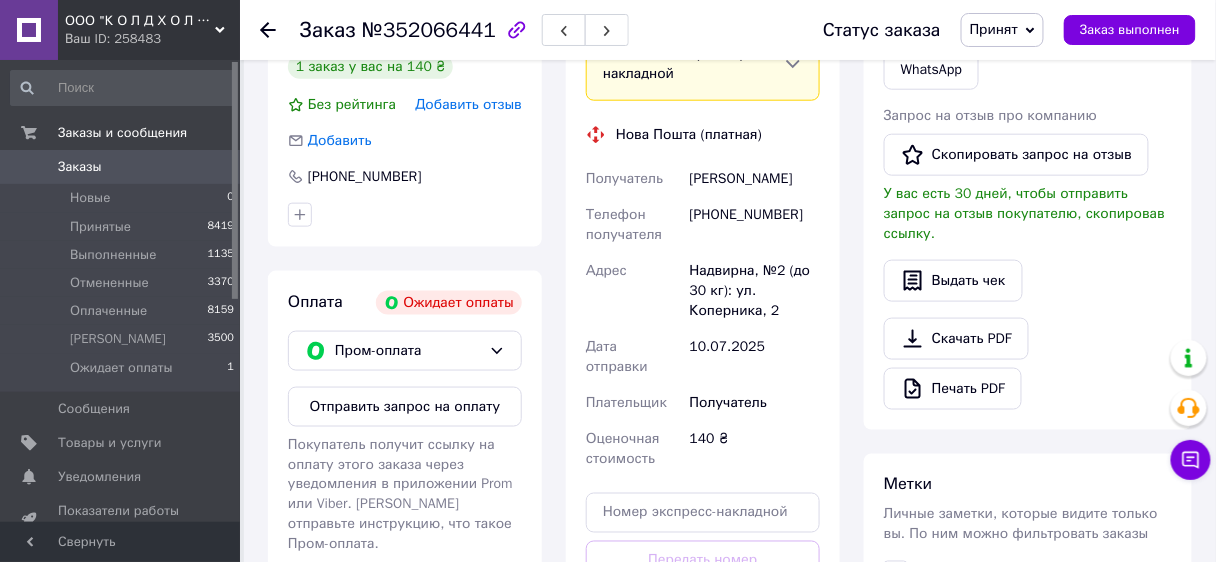 scroll, scrollTop: 480, scrollLeft: 0, axis: vertical 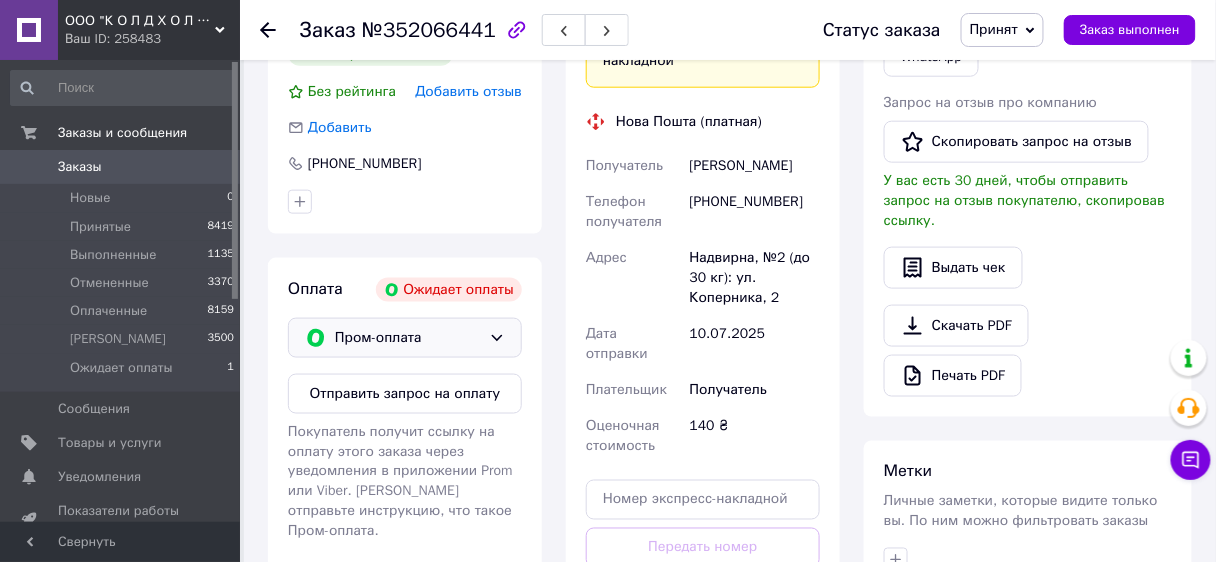 click 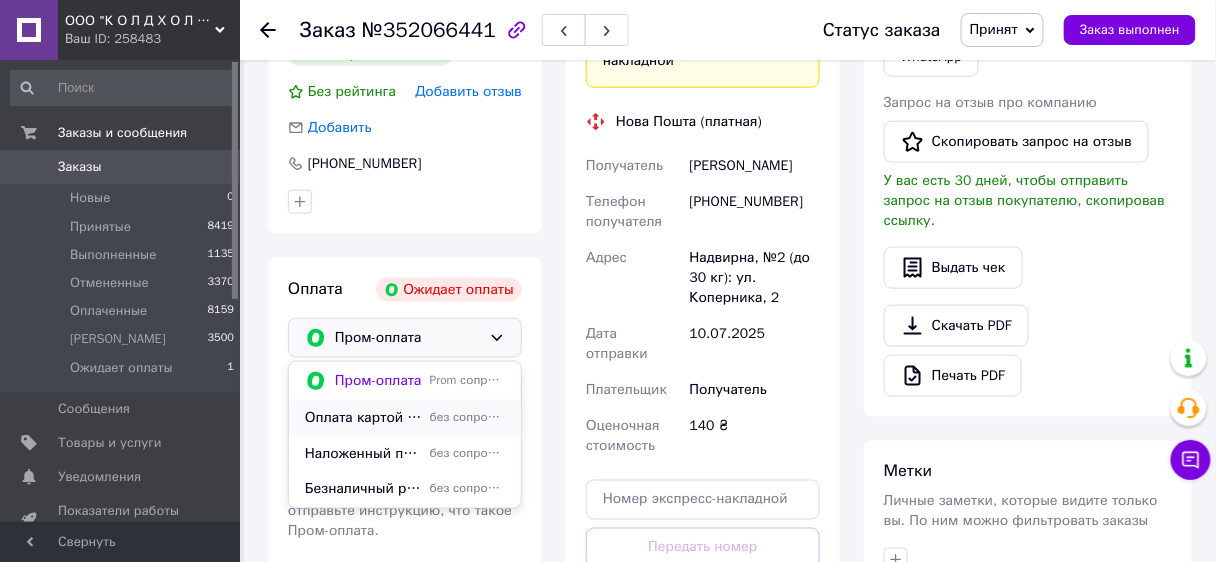 click on "Оплата картой Visa, Mastercard." at bounding box center (363, 418) 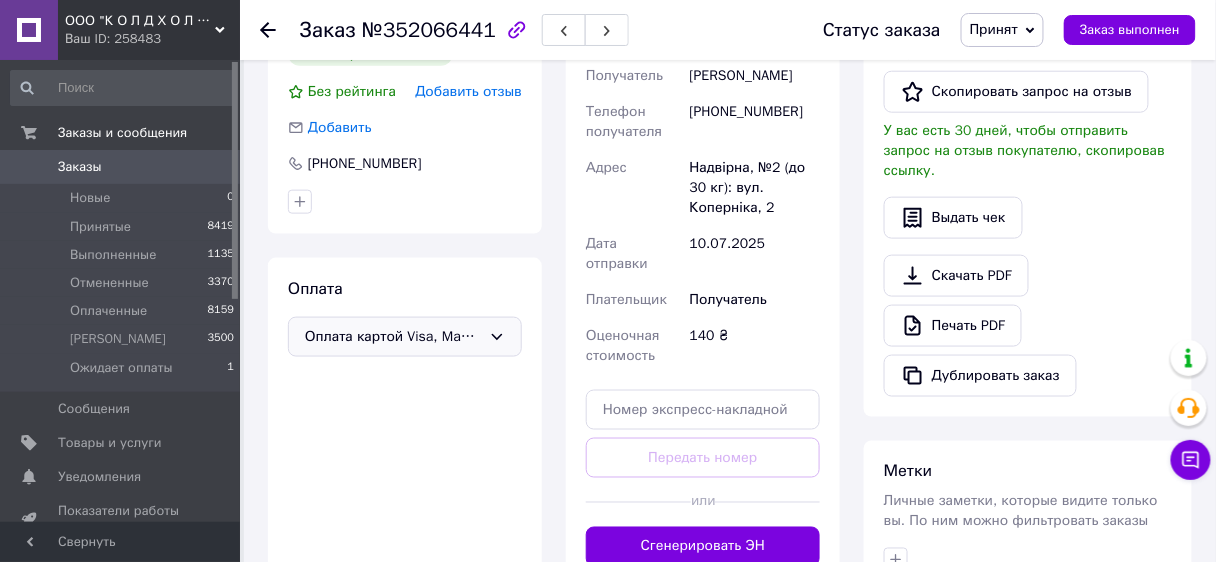 click 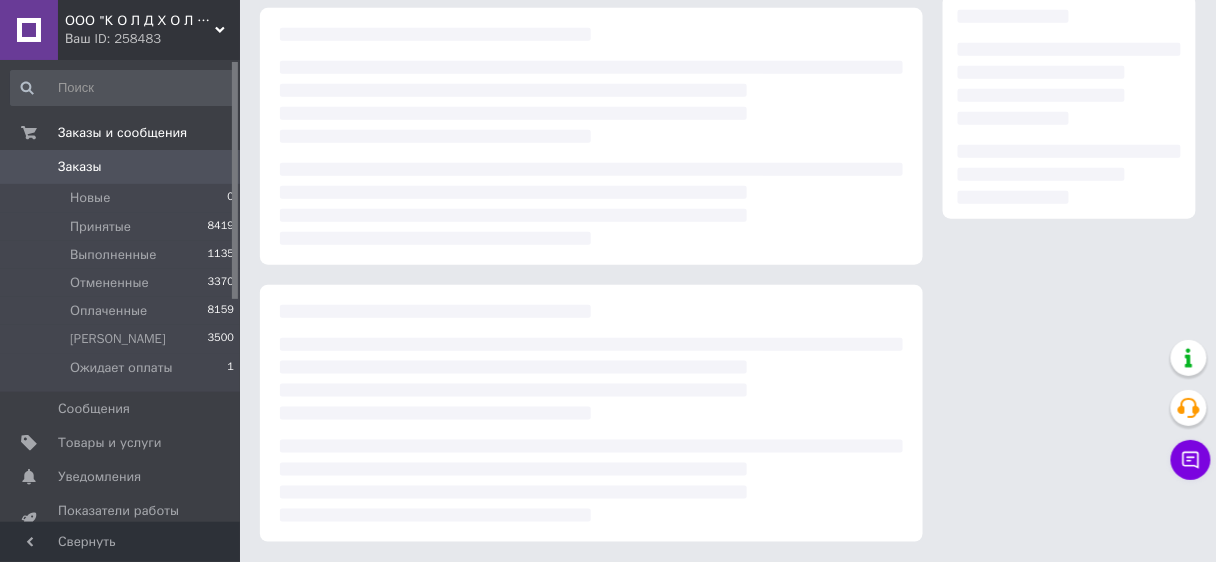 scroll, scrollTop: 0, scrollLeft: 0, axis: both 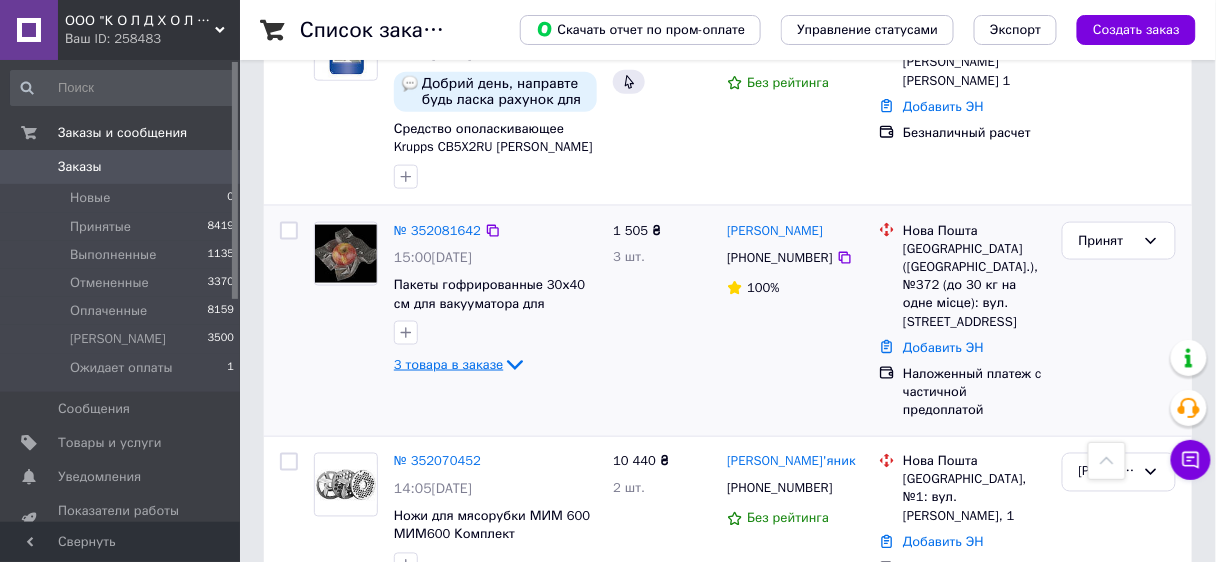 click on "3 товара в заказе" at bounding box center (448, 364) 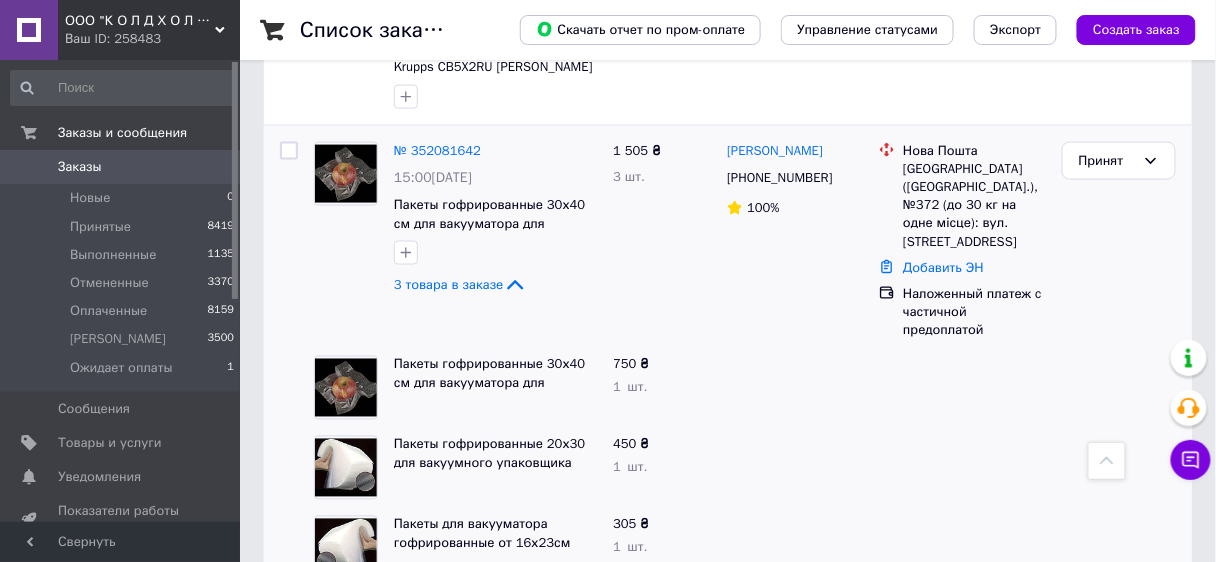 scroll, scrollTop: 720, scrollLeft: 0, axis: vertical 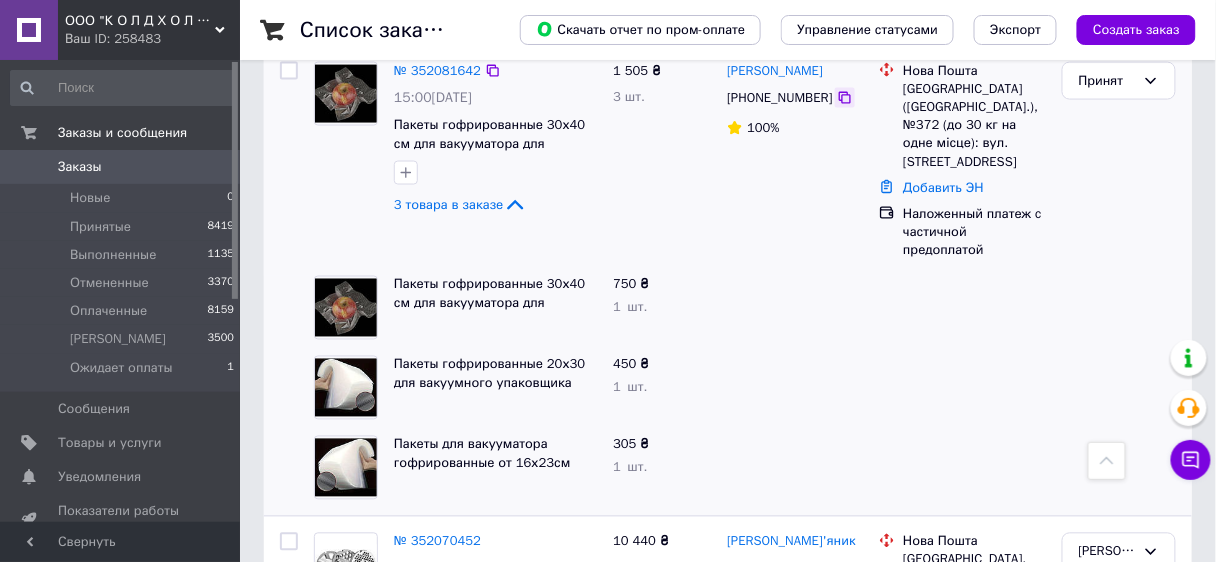 click at bounding box center (845, 98) 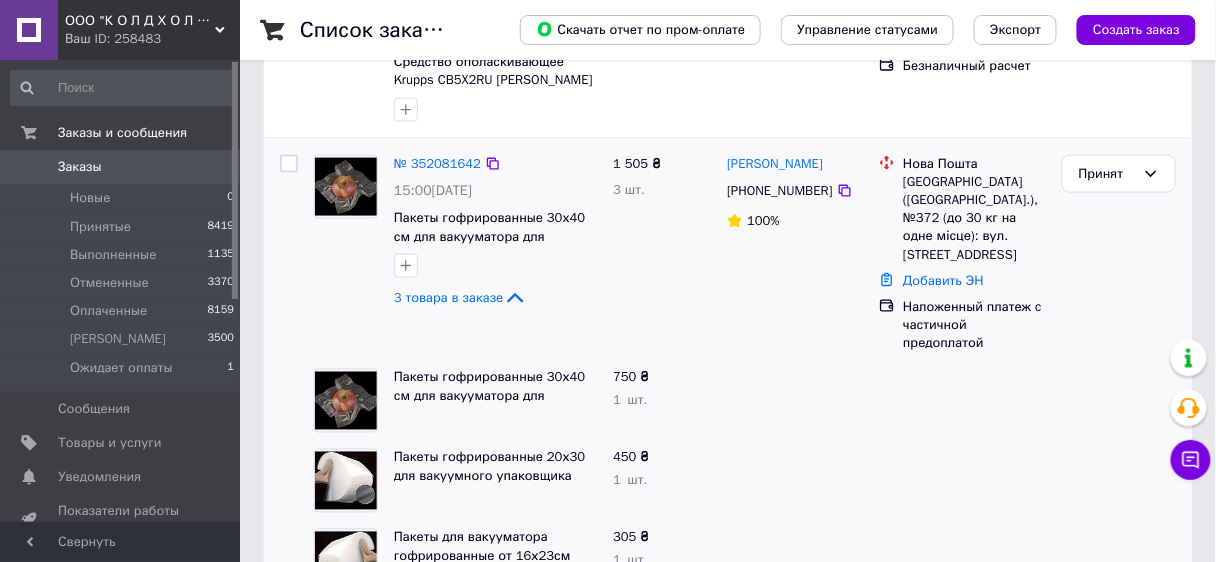 scroll, scrollTop: 640, scrollLeft: 0, axis: vertical 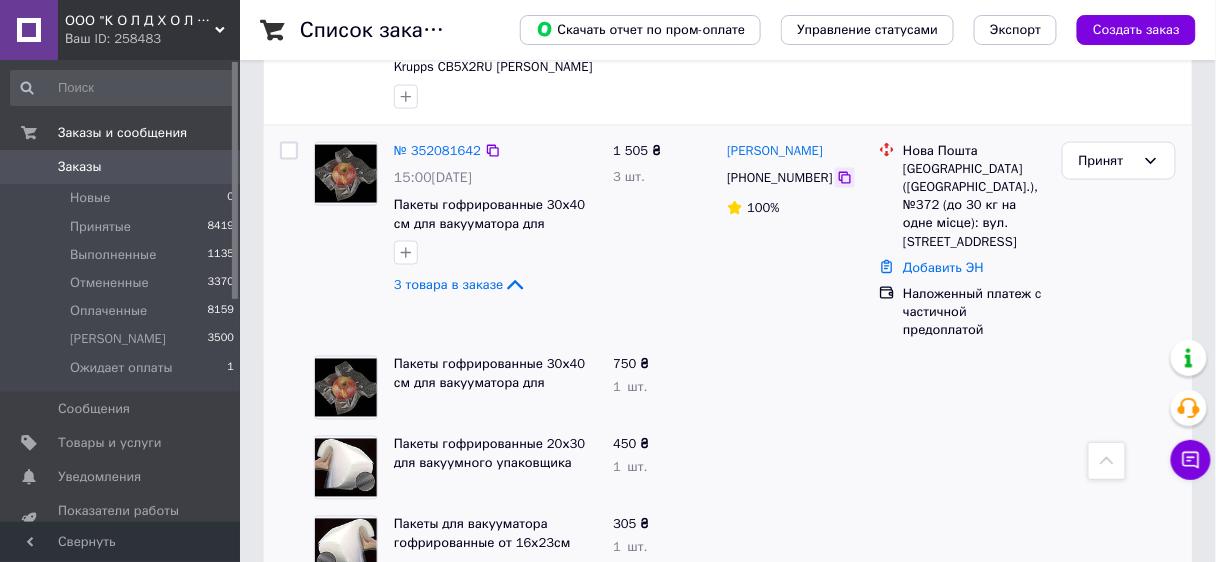 click 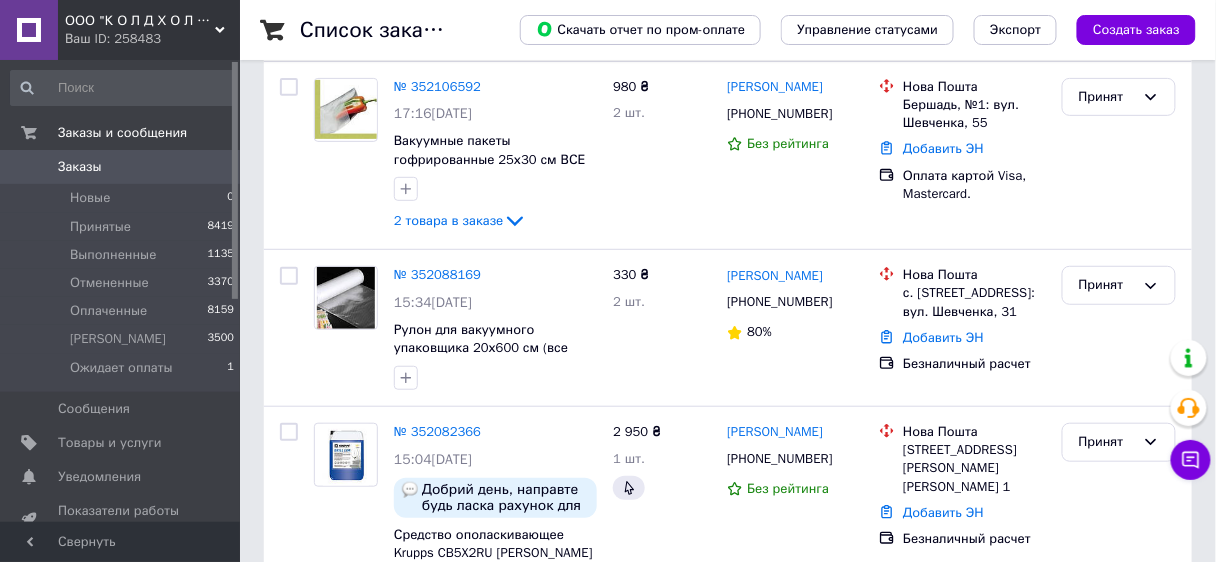 scroll, scrollTop: 160, scrollLeft: 0, axis: vertical 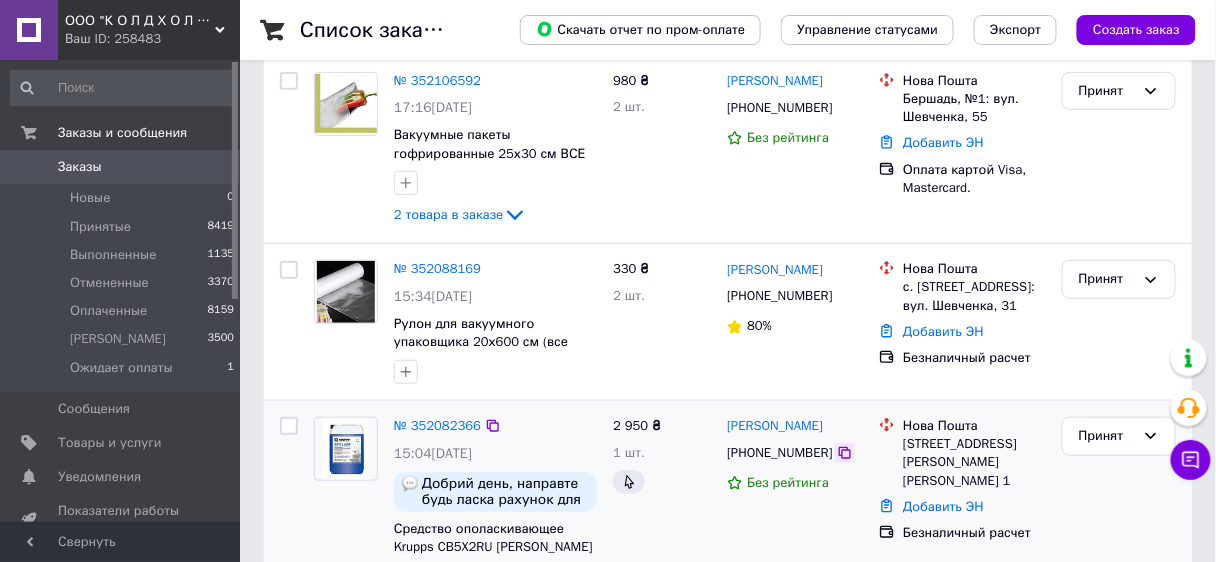 click 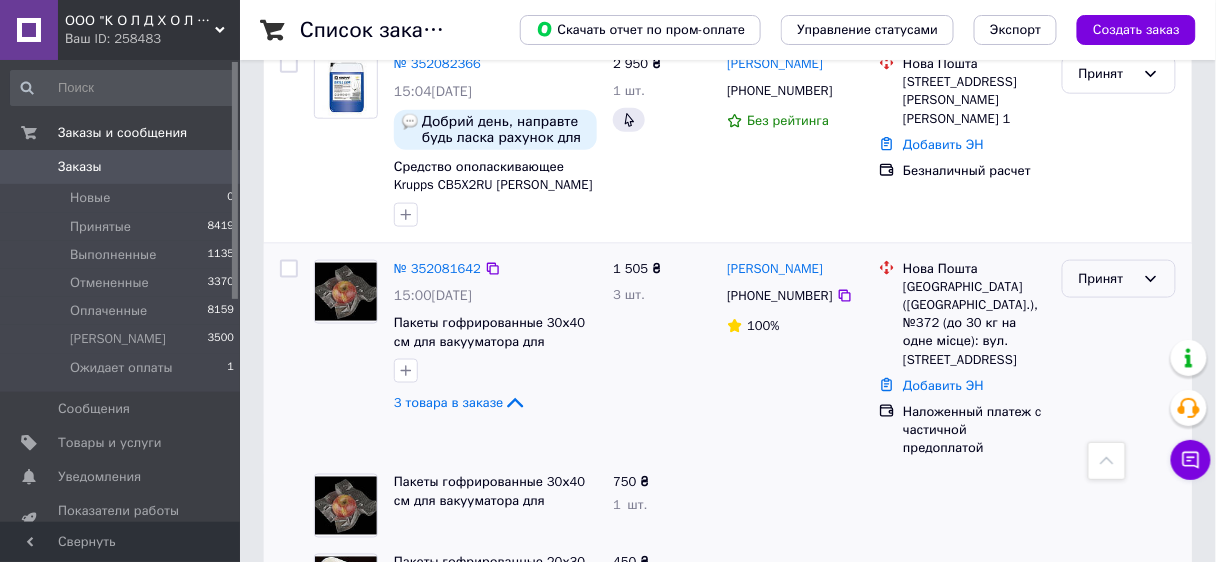 scroll, scrollTop: 560, scrollLeft: 0, axis: vertical 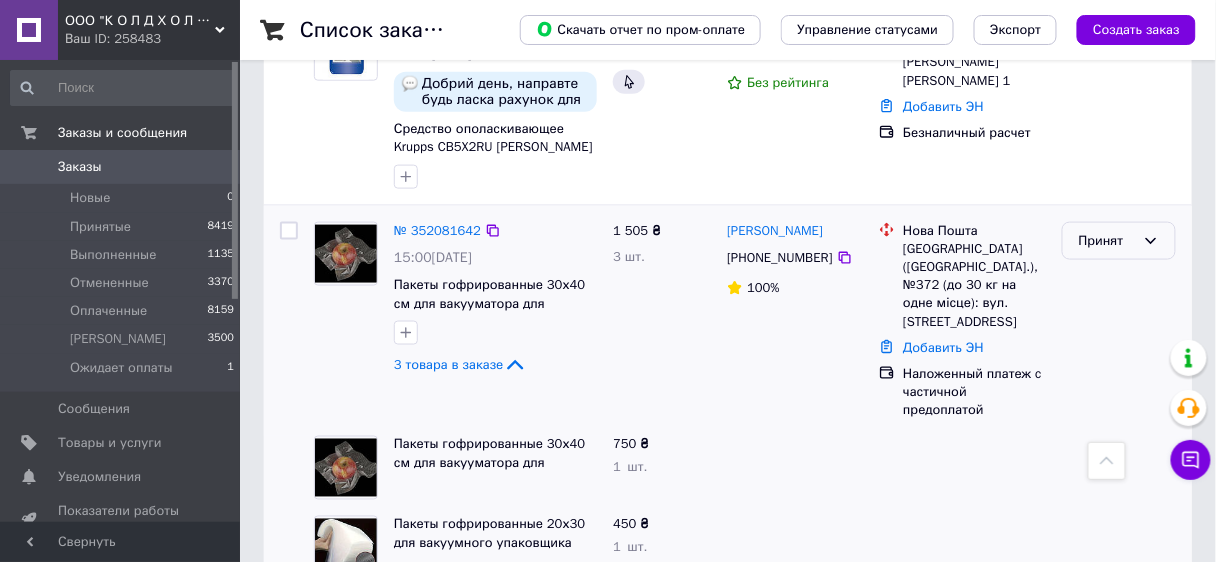 click on "Принят" at bounding box center (1107, 241) 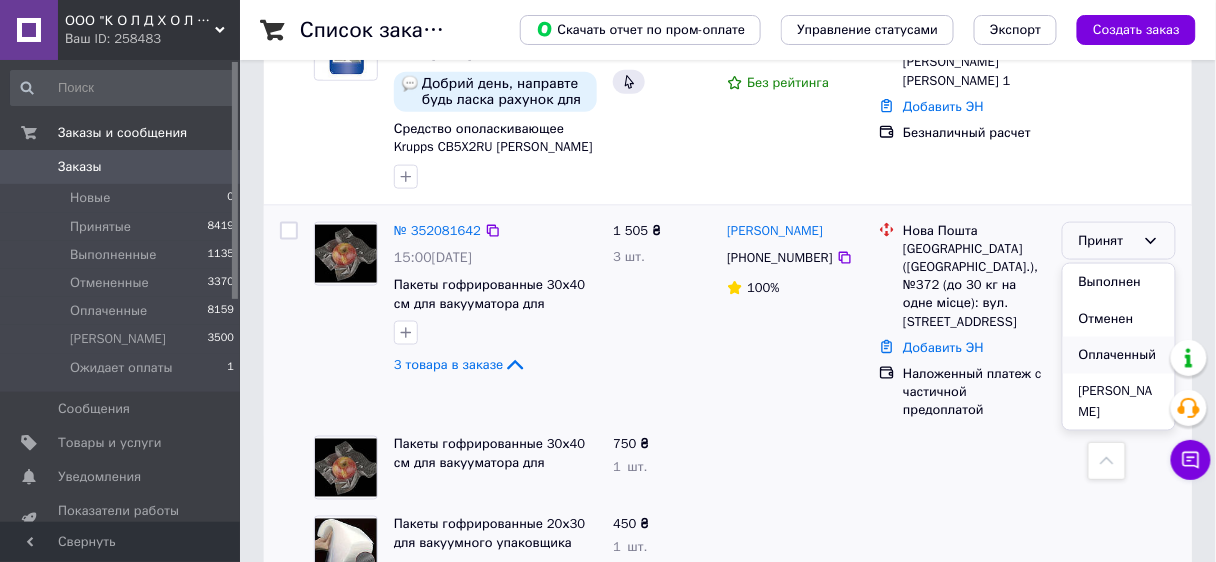click on "Оплаченный" at bounding box center [1119, 355] 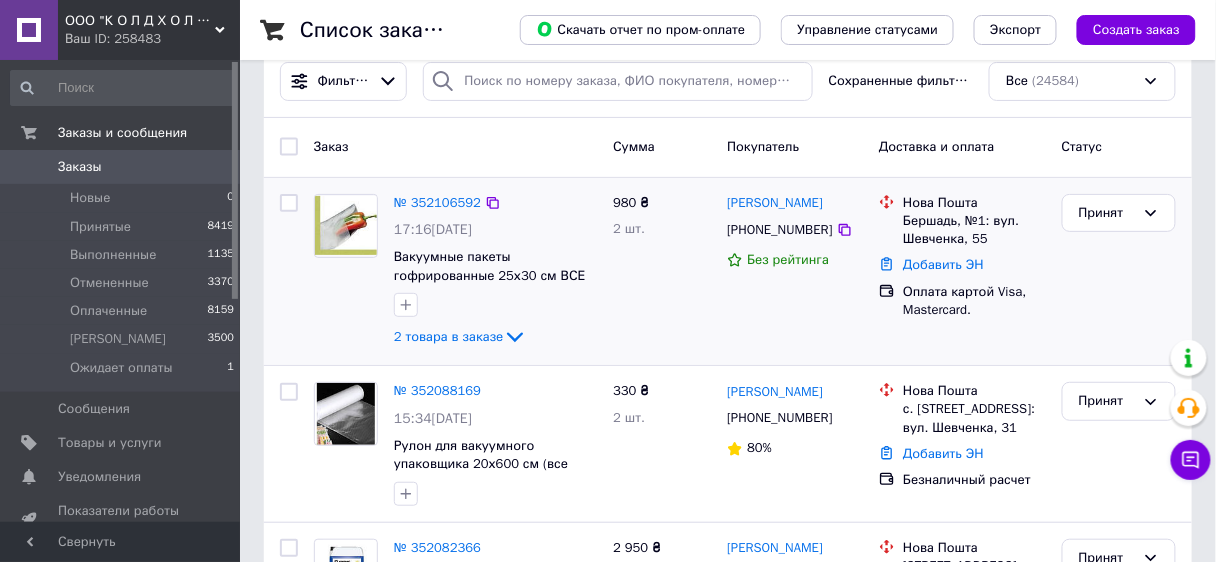 scroll, scrollTop: 0, scrollLeft: 0, axis: both 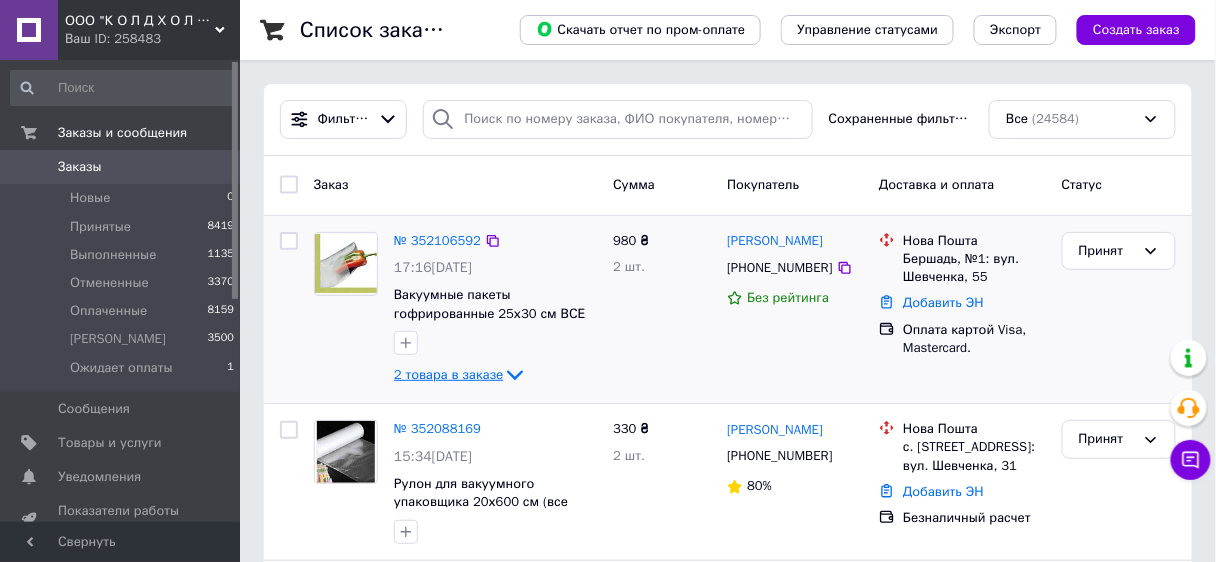 click on "2 товара в заказе" at bounding box center (448, 374) 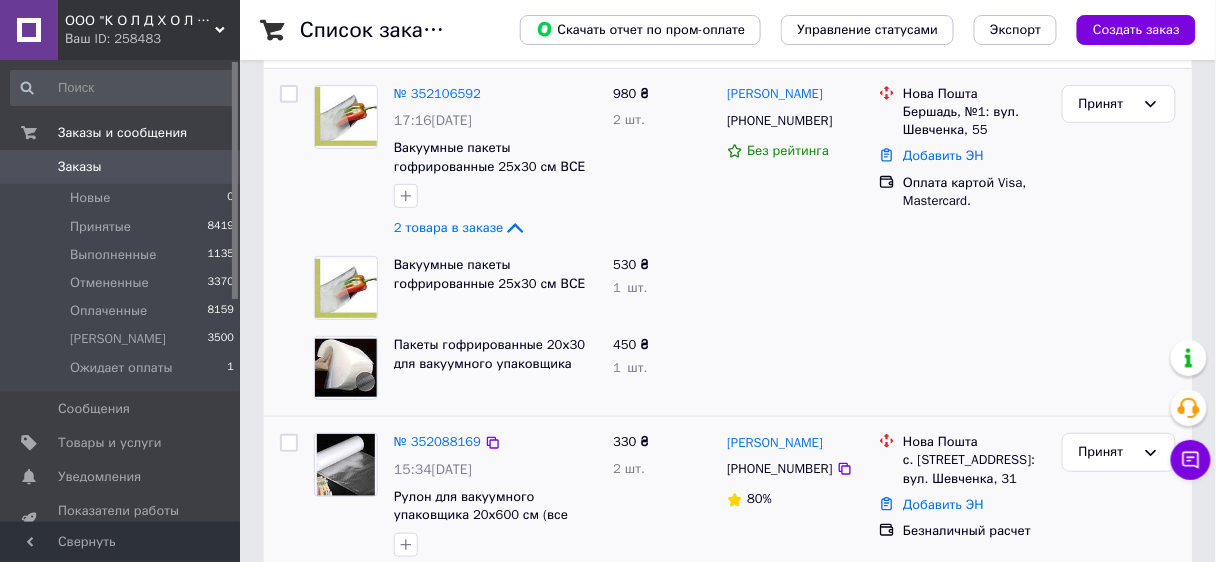 scroll, scrollTop: 240, scrollLeft: 0, axis: vertical 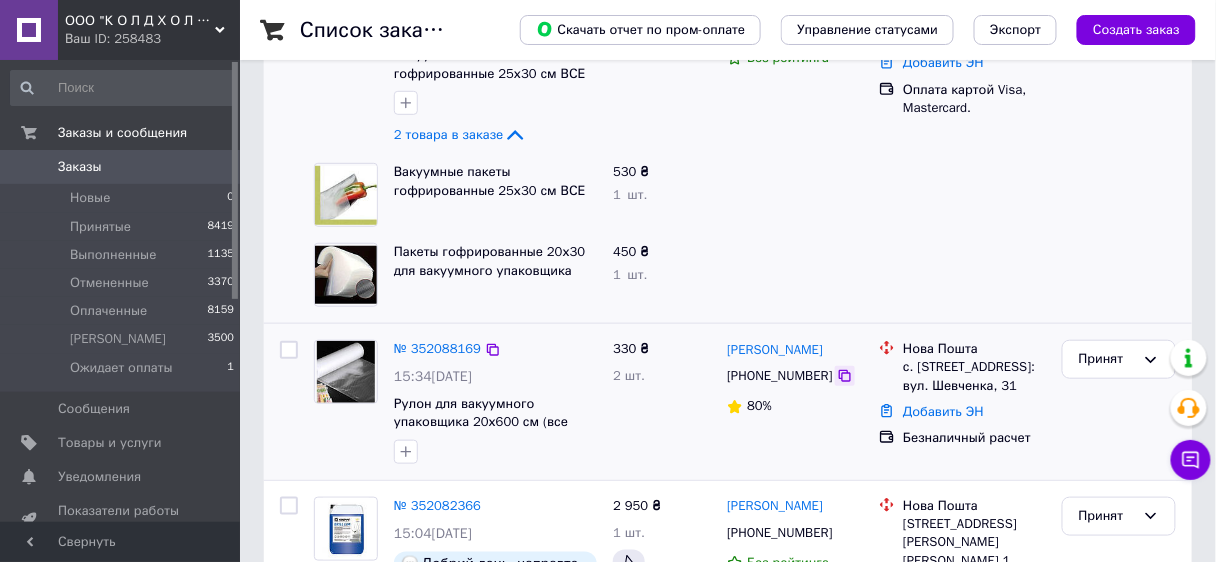click 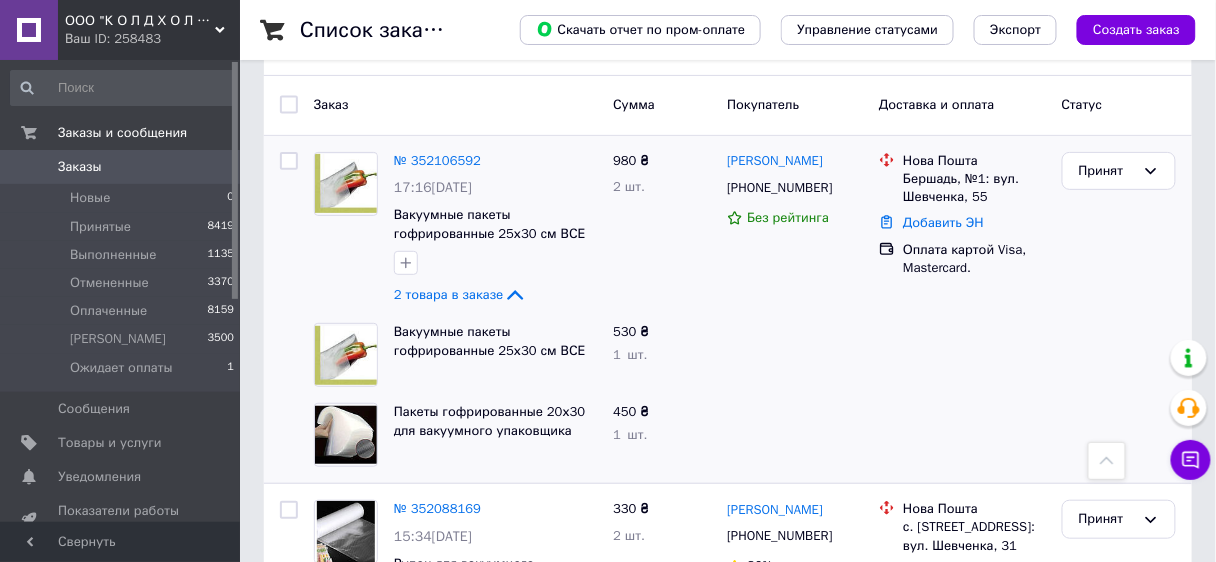 scroll, scrollTop: 80, scrollLeft: 0, axis: vertical 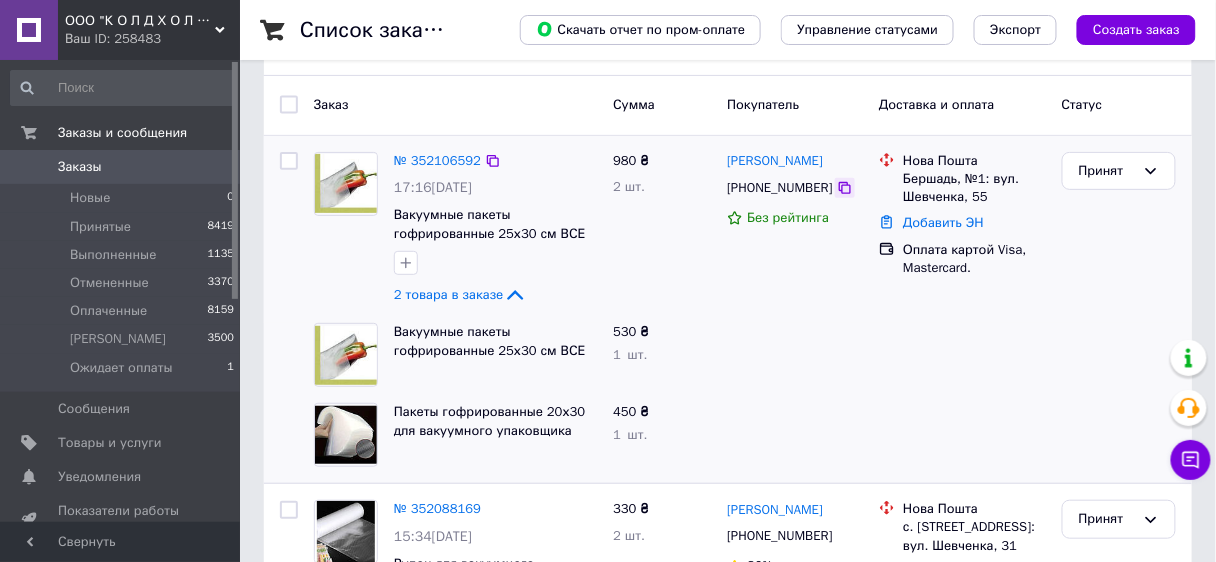click 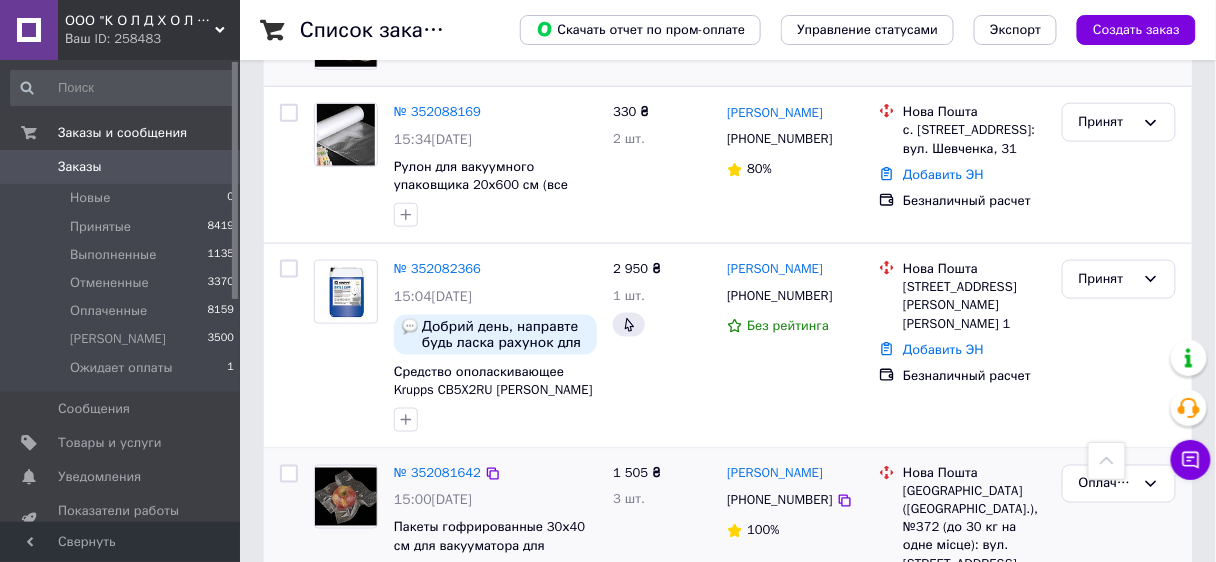 scroll, scrollTop: 480, scrollLeft: 0, axis: vertical 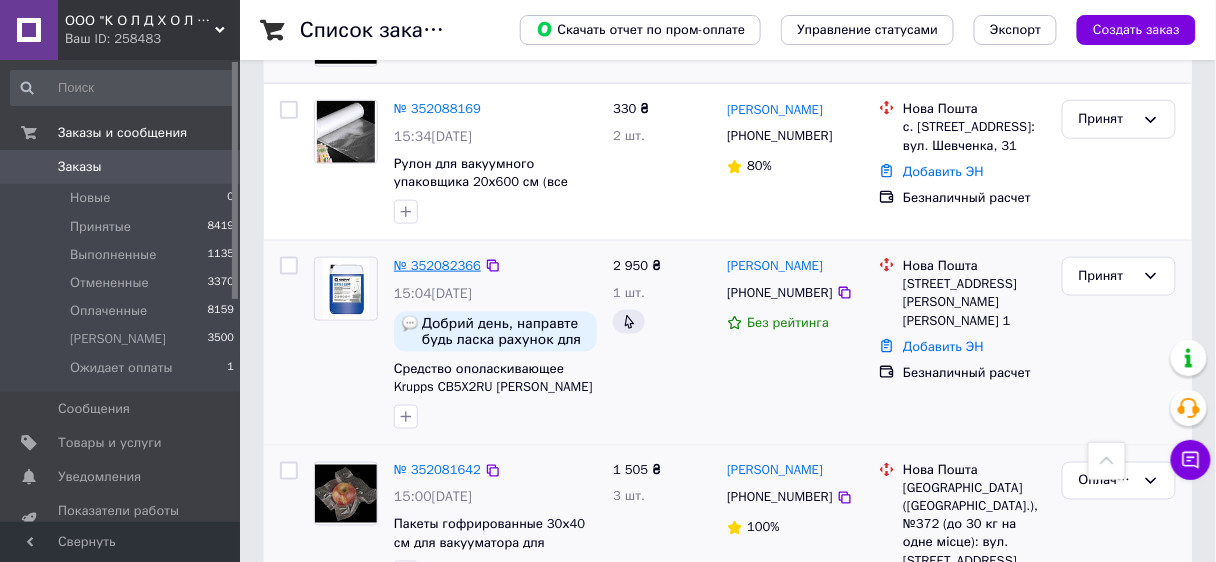 click on "№ 352082366" at bounding box center [437, 265] 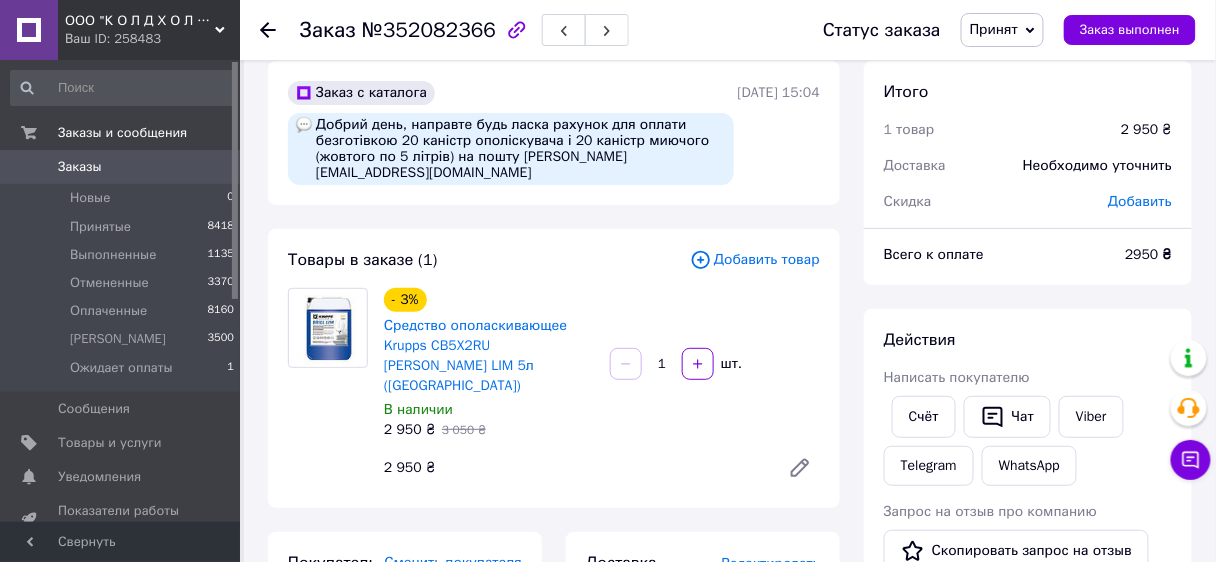 scroll, scrollTop: 0, scrollLeft: 0, axis: both 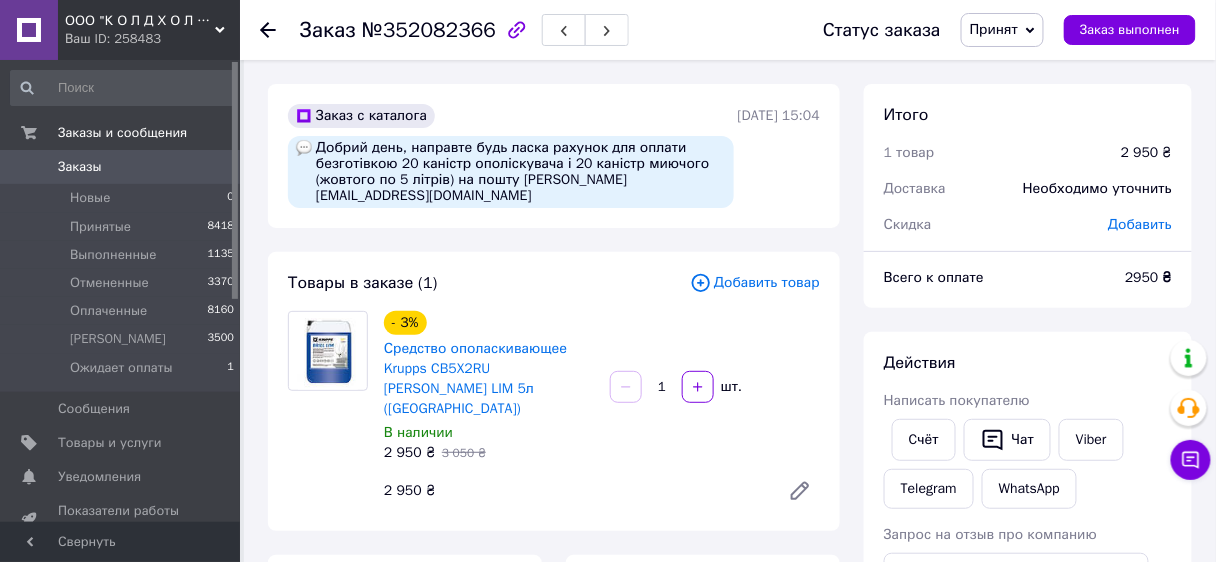 click 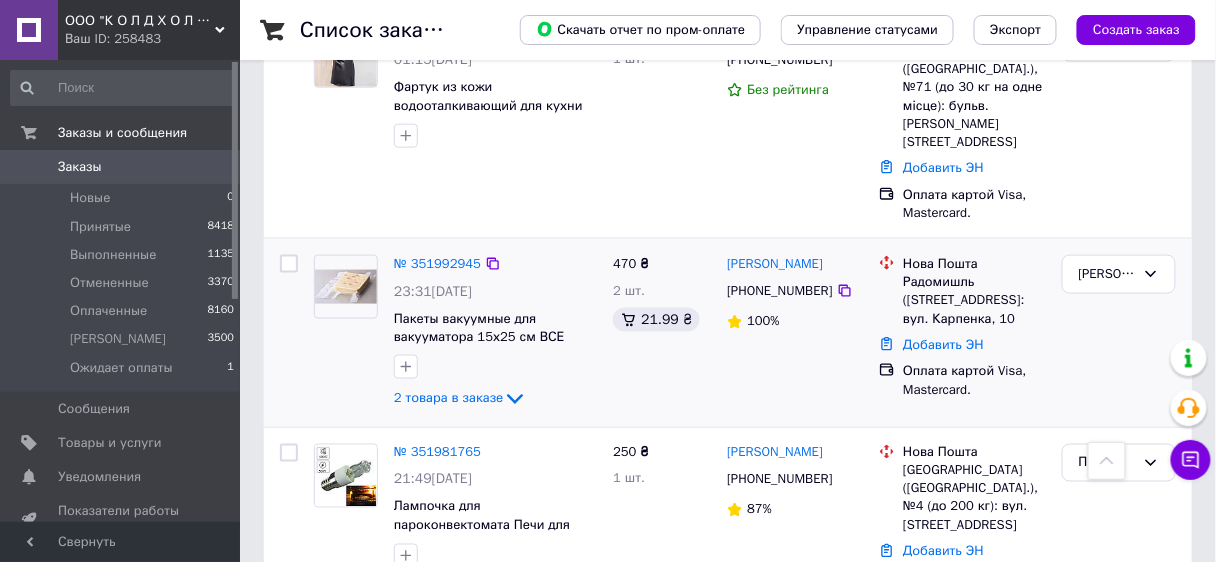 scroll, scrollTop: 2400, scrollLeft: 0, axis: vertical 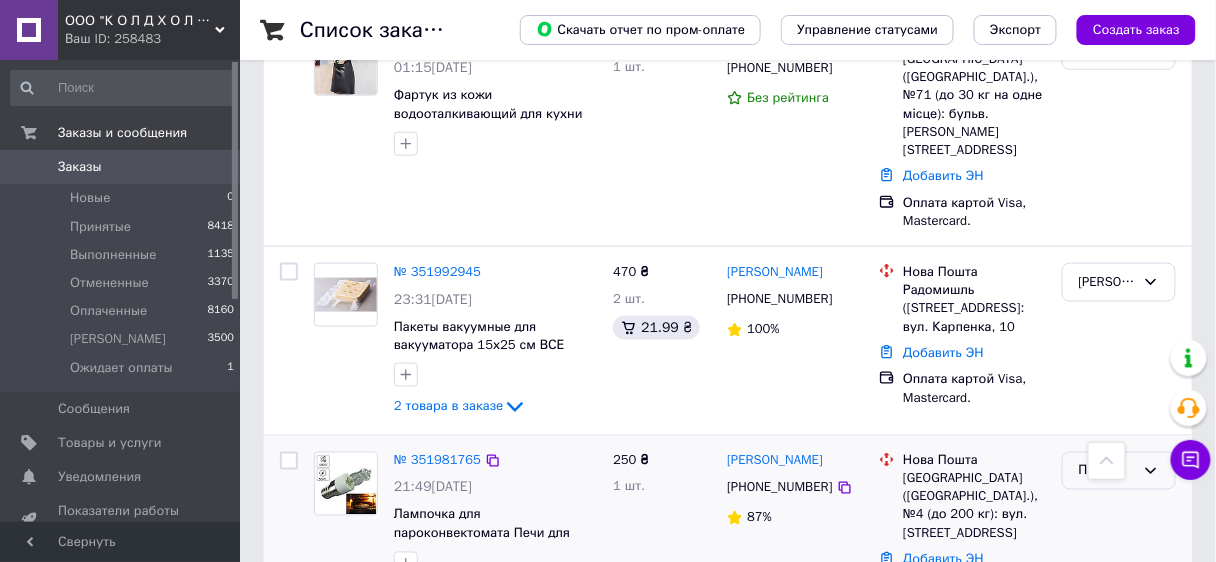 click on "Принят" at bounding box center [1107, 471] 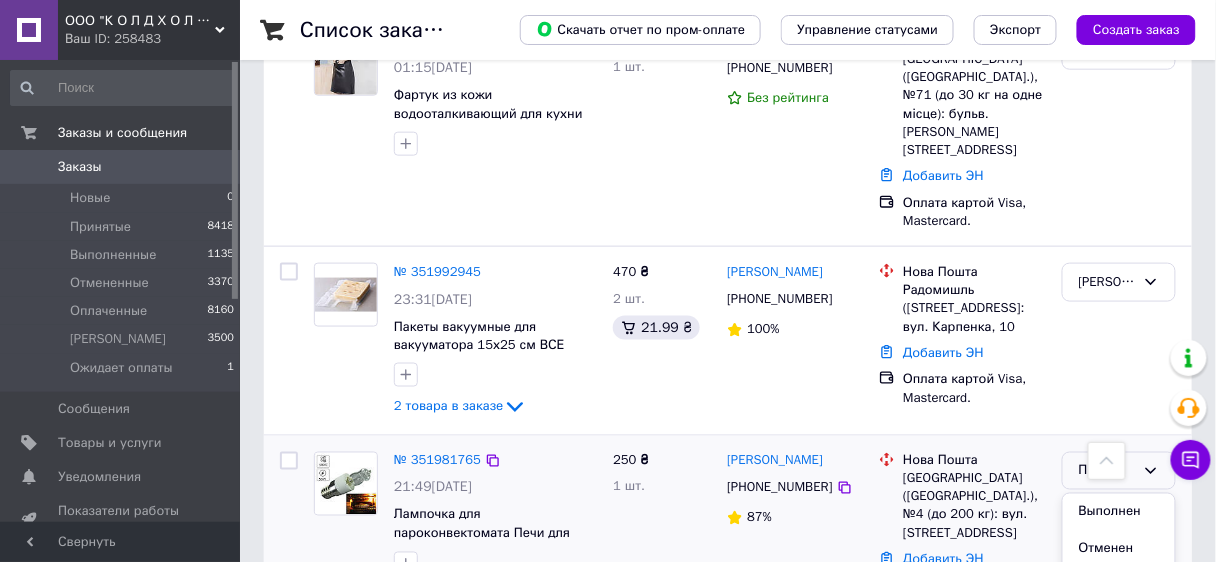 click on "Оплаченный" at bounding box center [1119, 586] 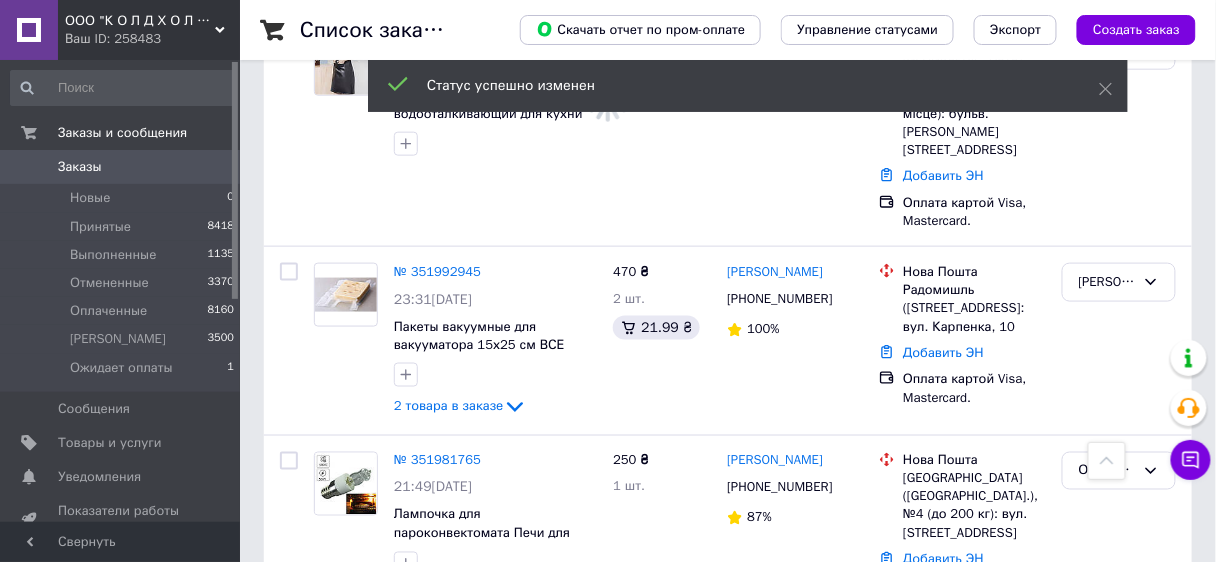 click on "[PERSON_NAME]" at bounding box center (775, 461) 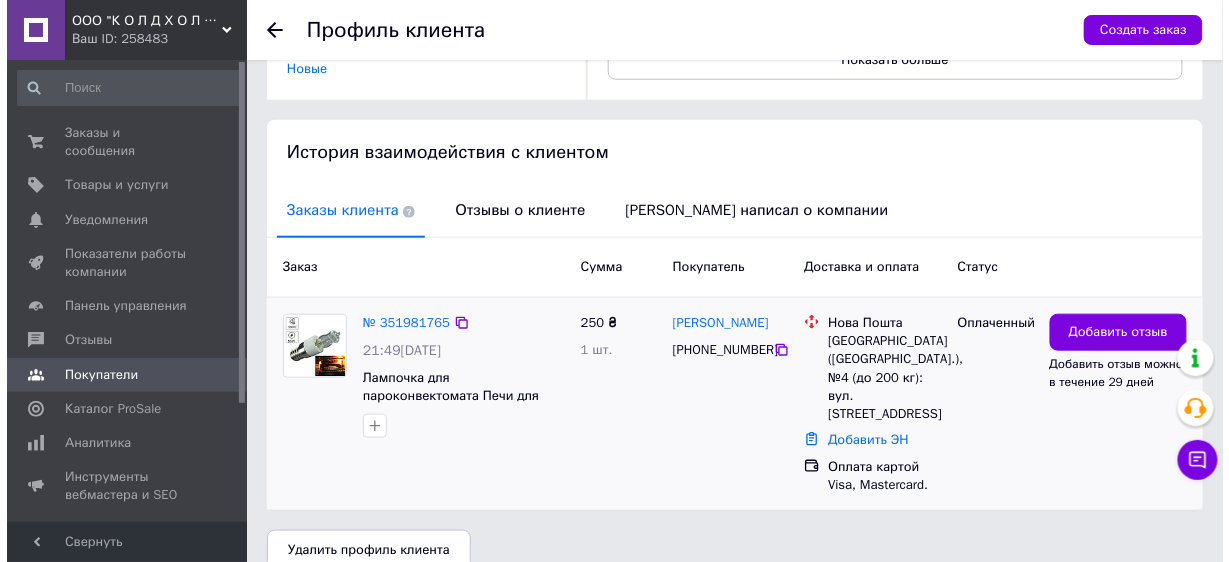 scroll, scrollTop: 352, scrollLeft: 0, axis: vertical 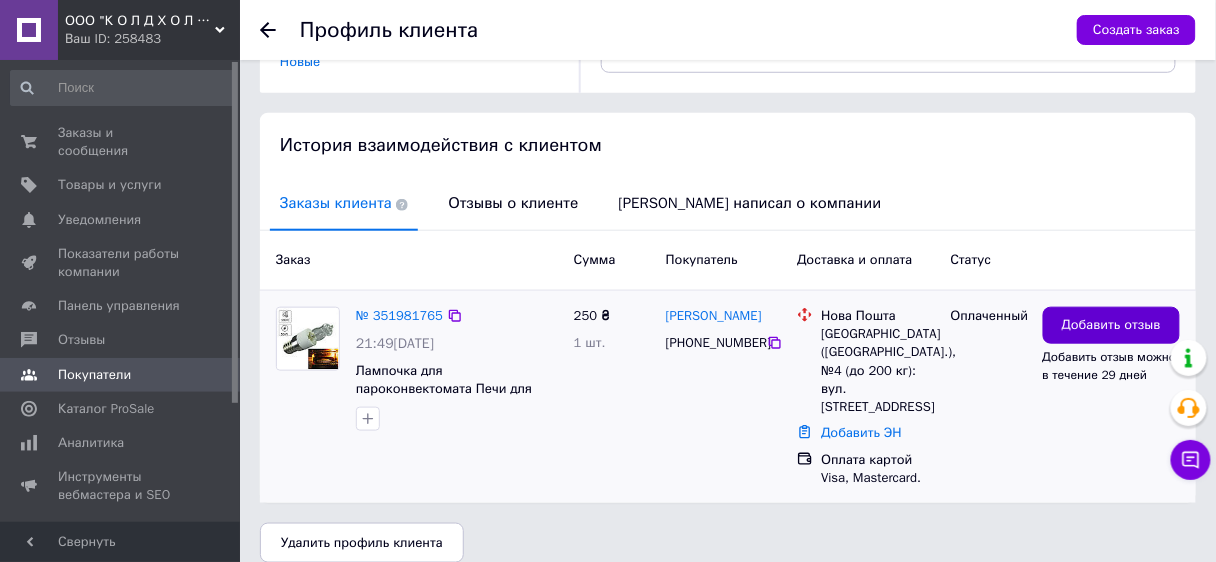 click on "Добавить отзыв" at bounding box center (1111, 325) 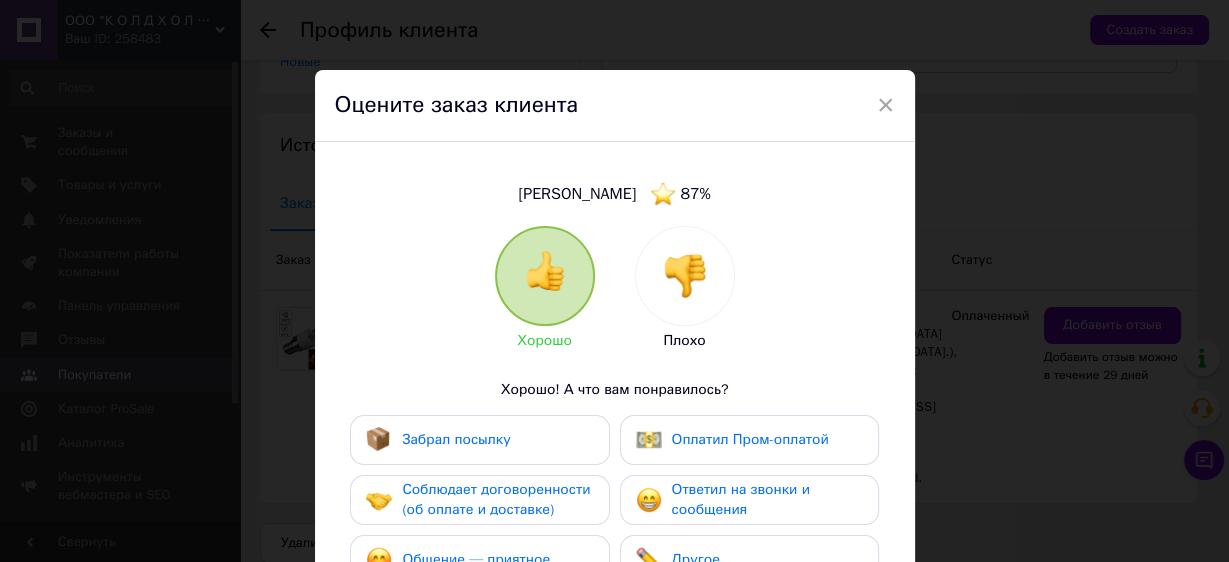 click at bounding box center (685, 276) 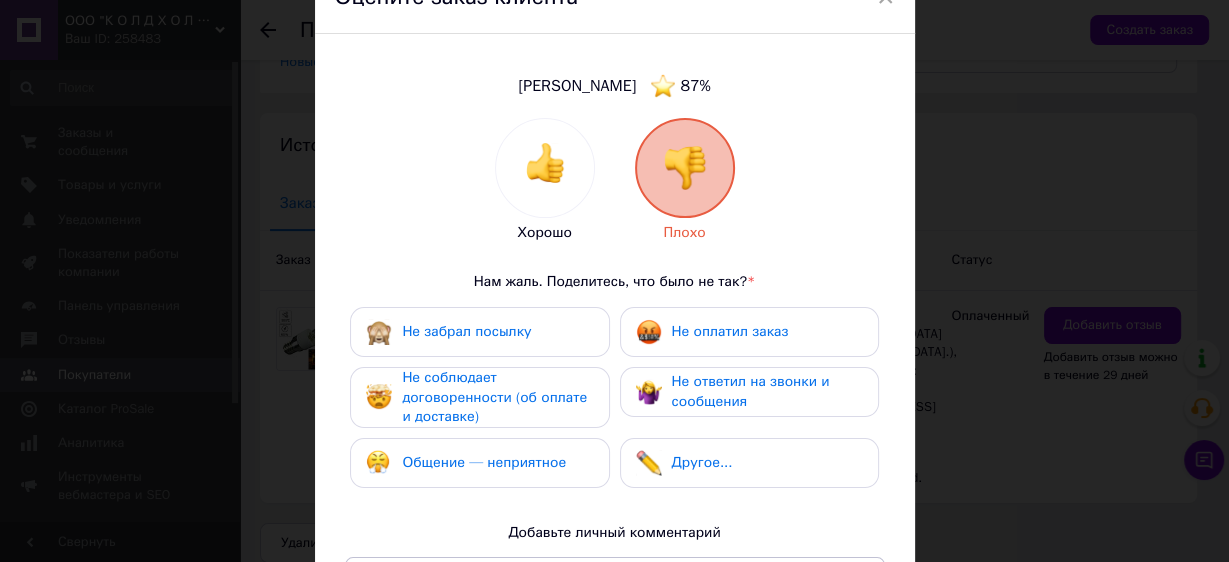 scroll, scrollTop: 160, scrollLeft: 0, axis: vertical 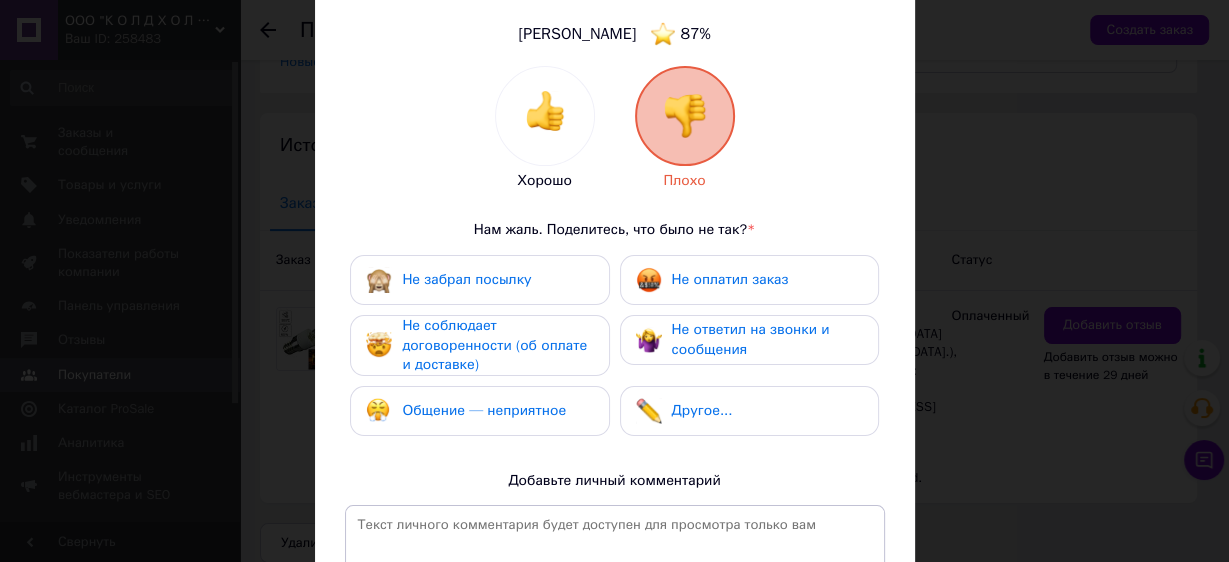 click on "Общение — неприятное" at bounding box center (484, 410) 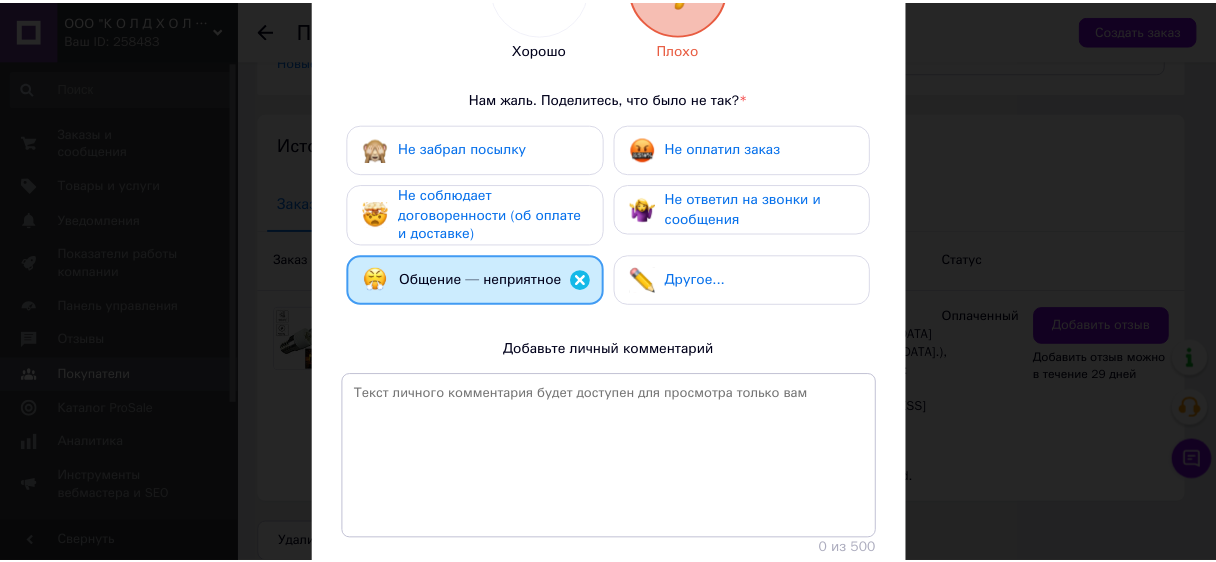 scroll, scrollTop: 430, scrollLeft: 0, axis: vertical 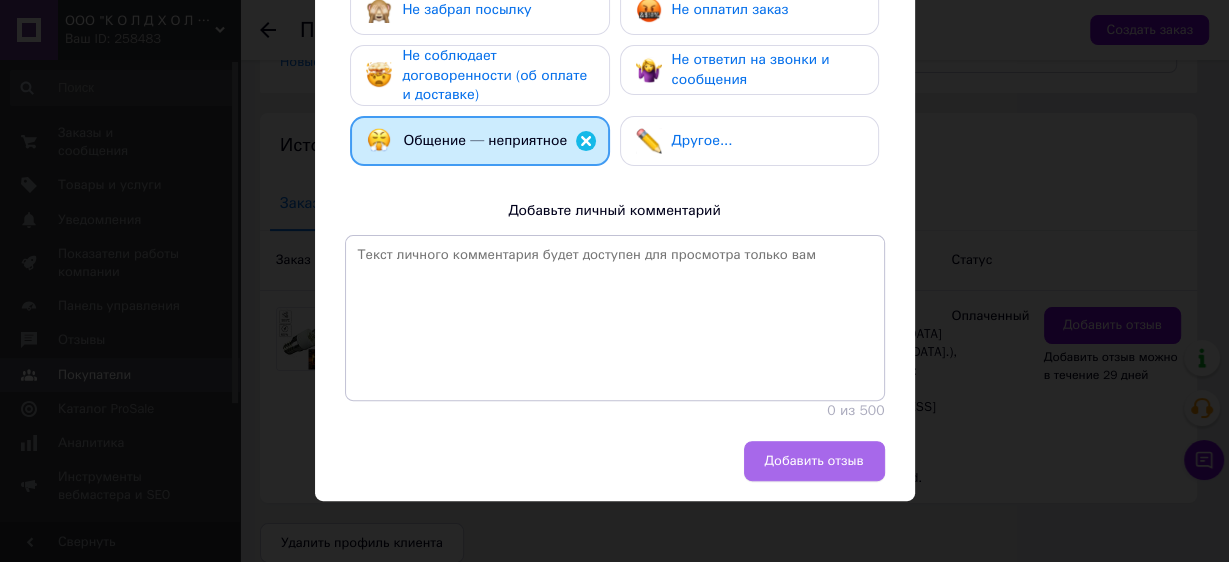 click on "Добавить отзыв" at bounding box center (814, 461) 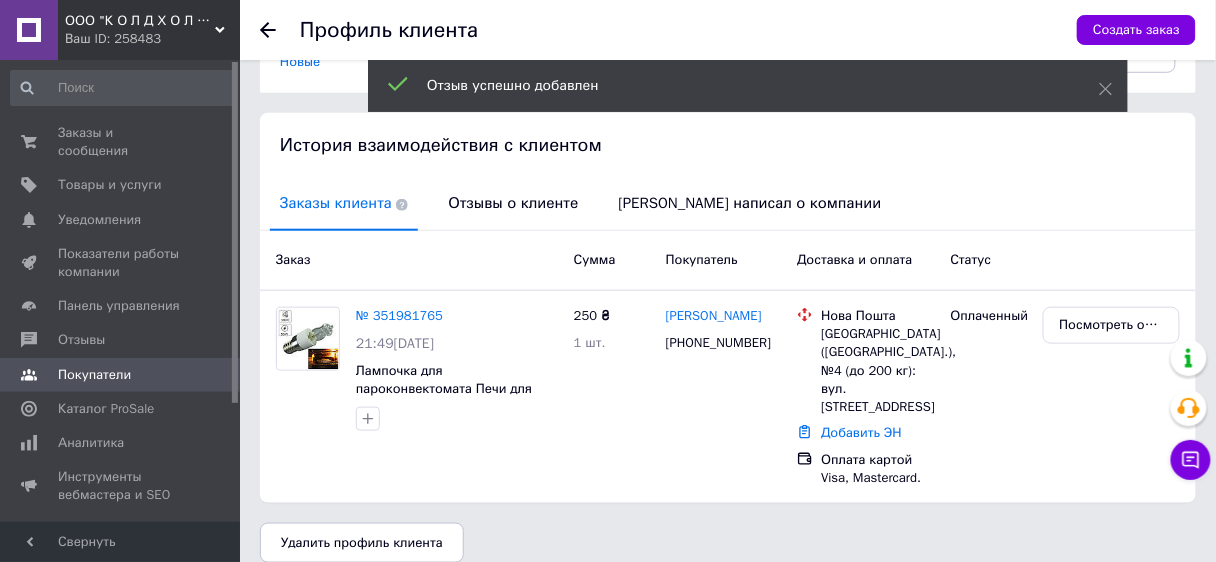 click 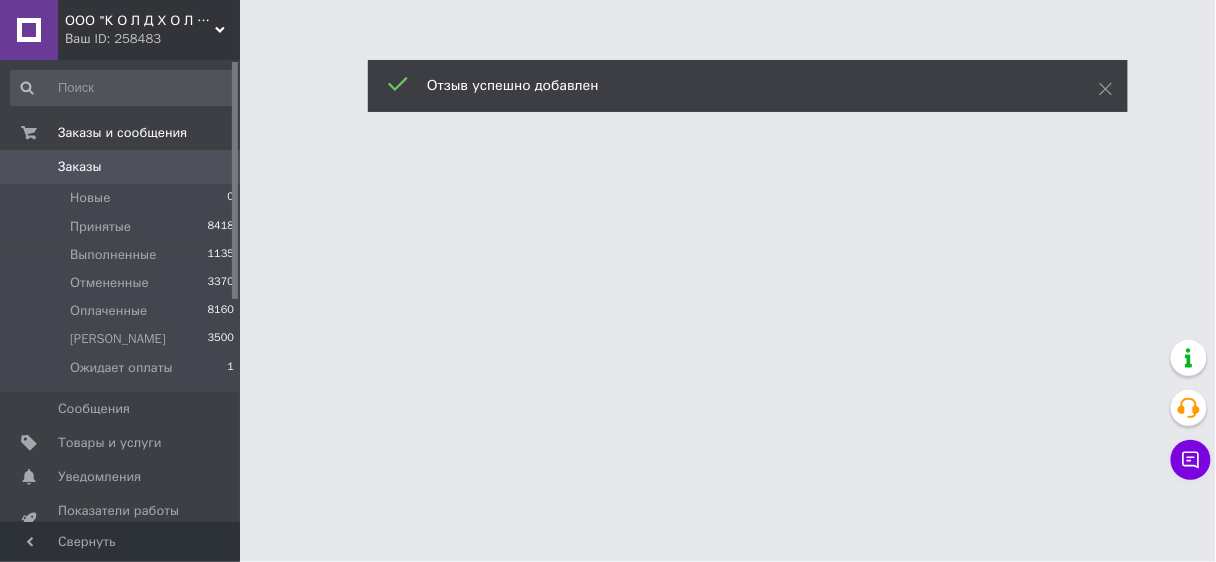 scroll, scrollTop: 0, scrollLeft: 0, axis: both 